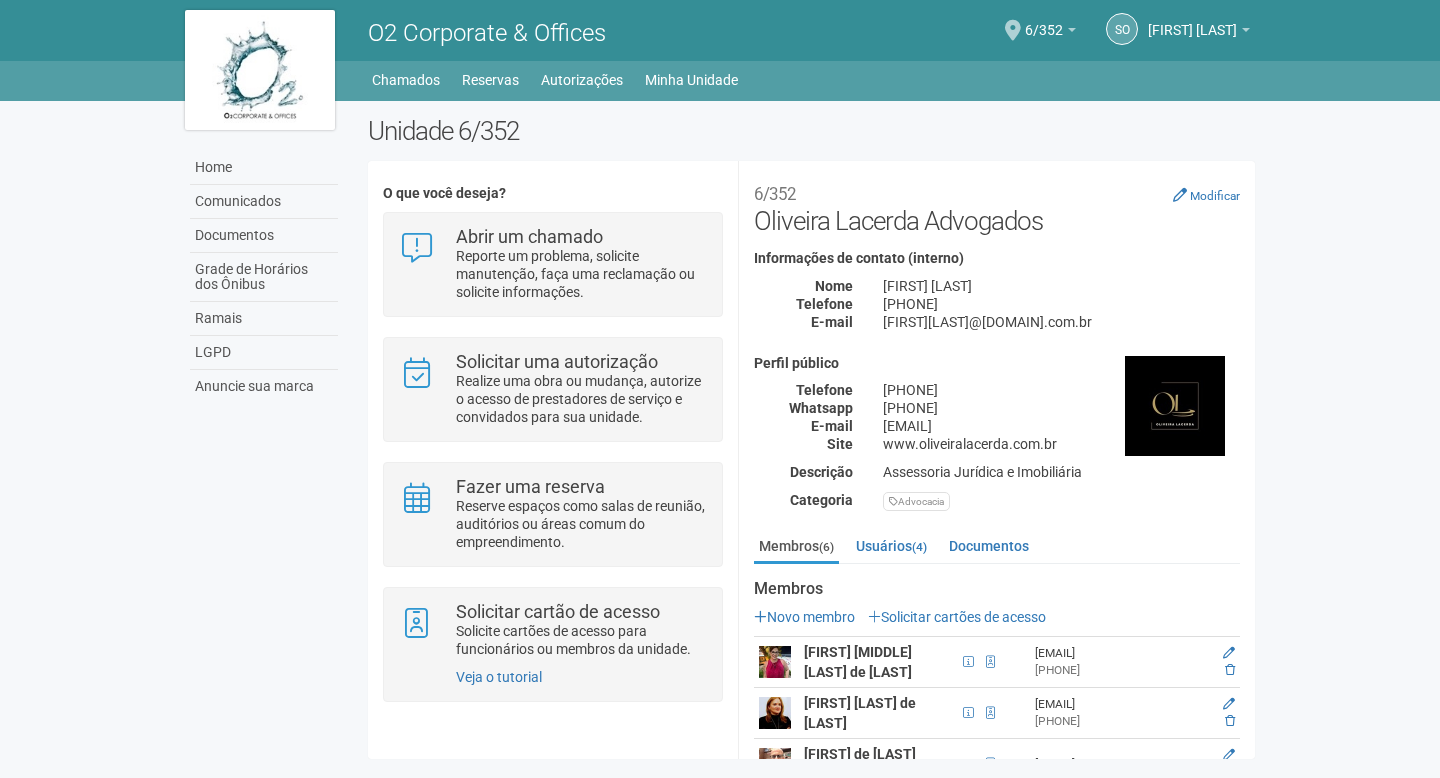 scroll, scrollTop: 0, scrollLeft: 0, axis: both 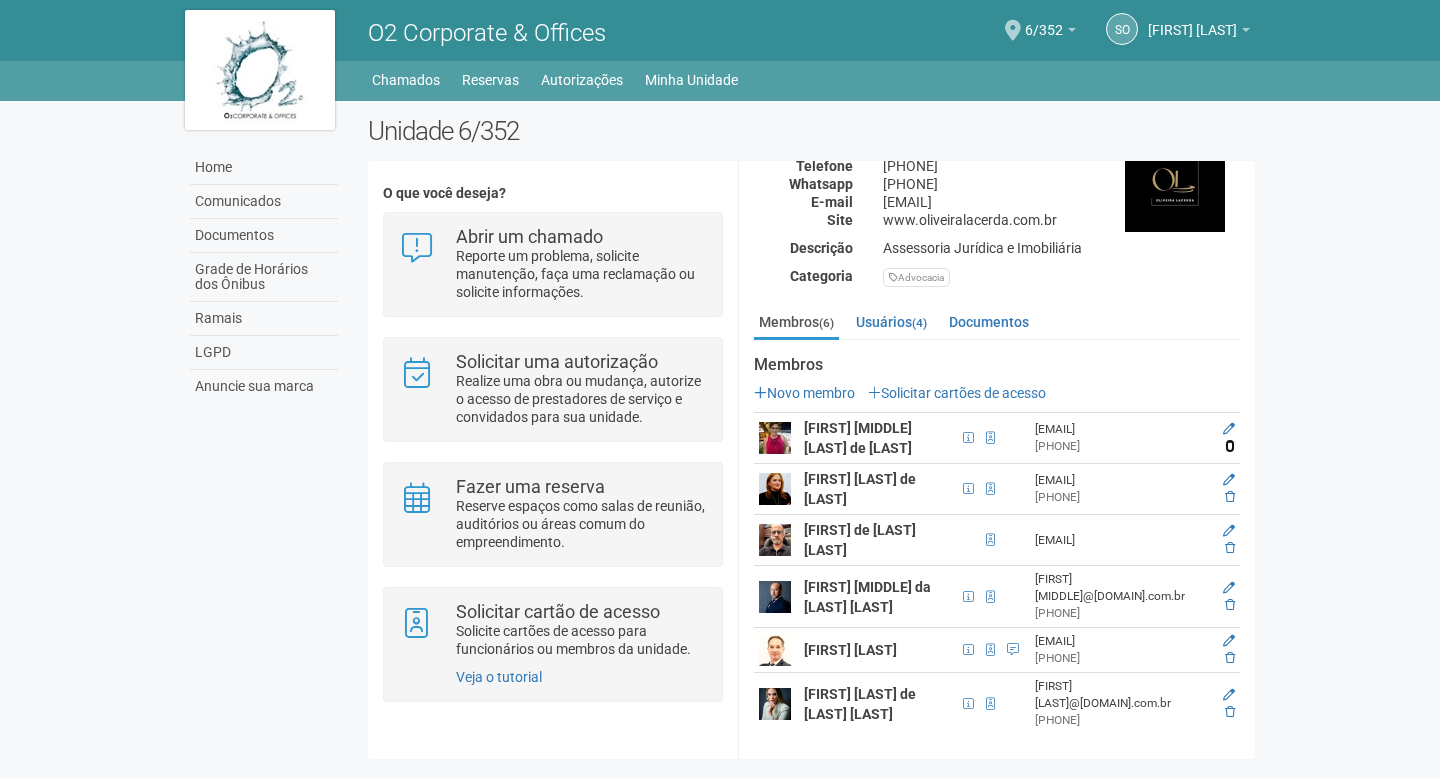 click at bounding box center (1230, 446) 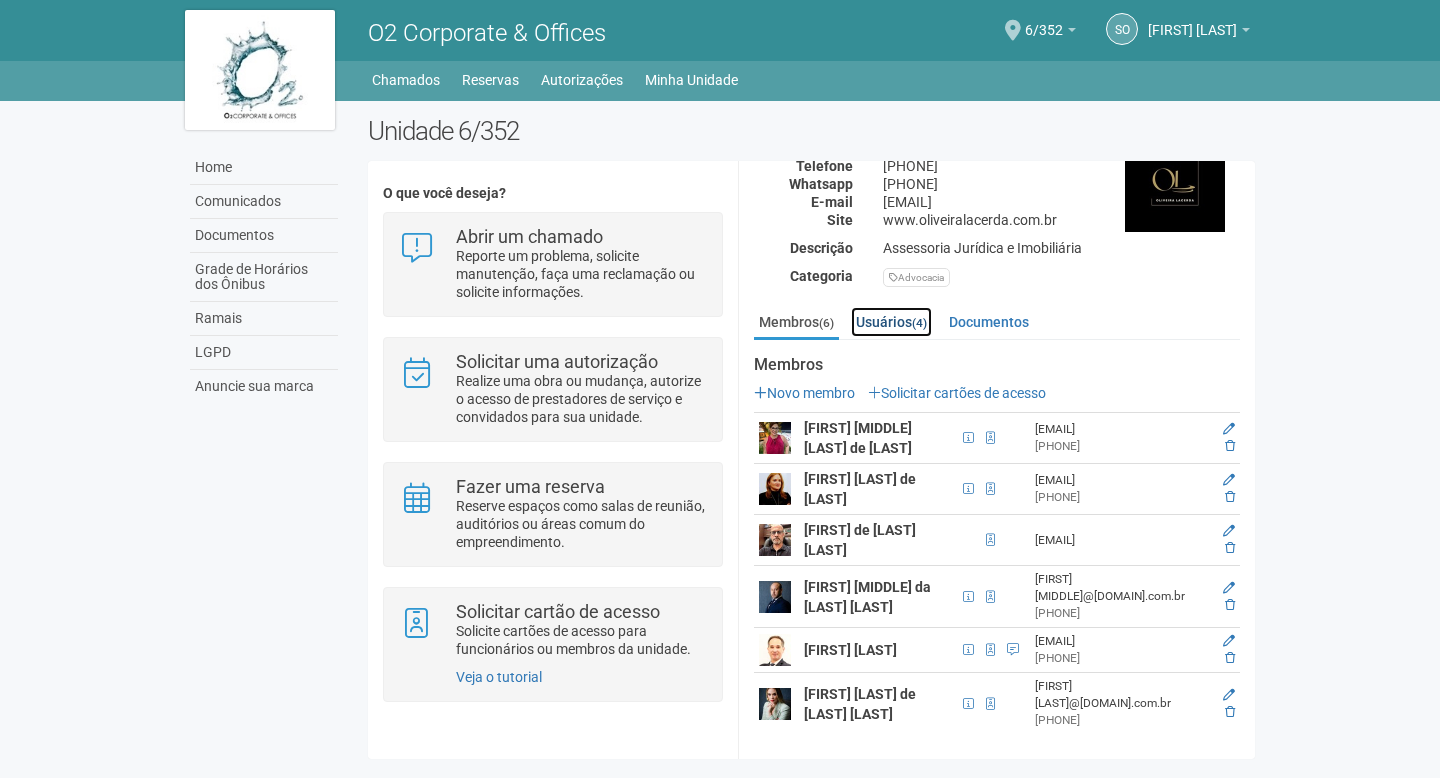 click on "Usuários
(4)" at bounding box center (891, 322) 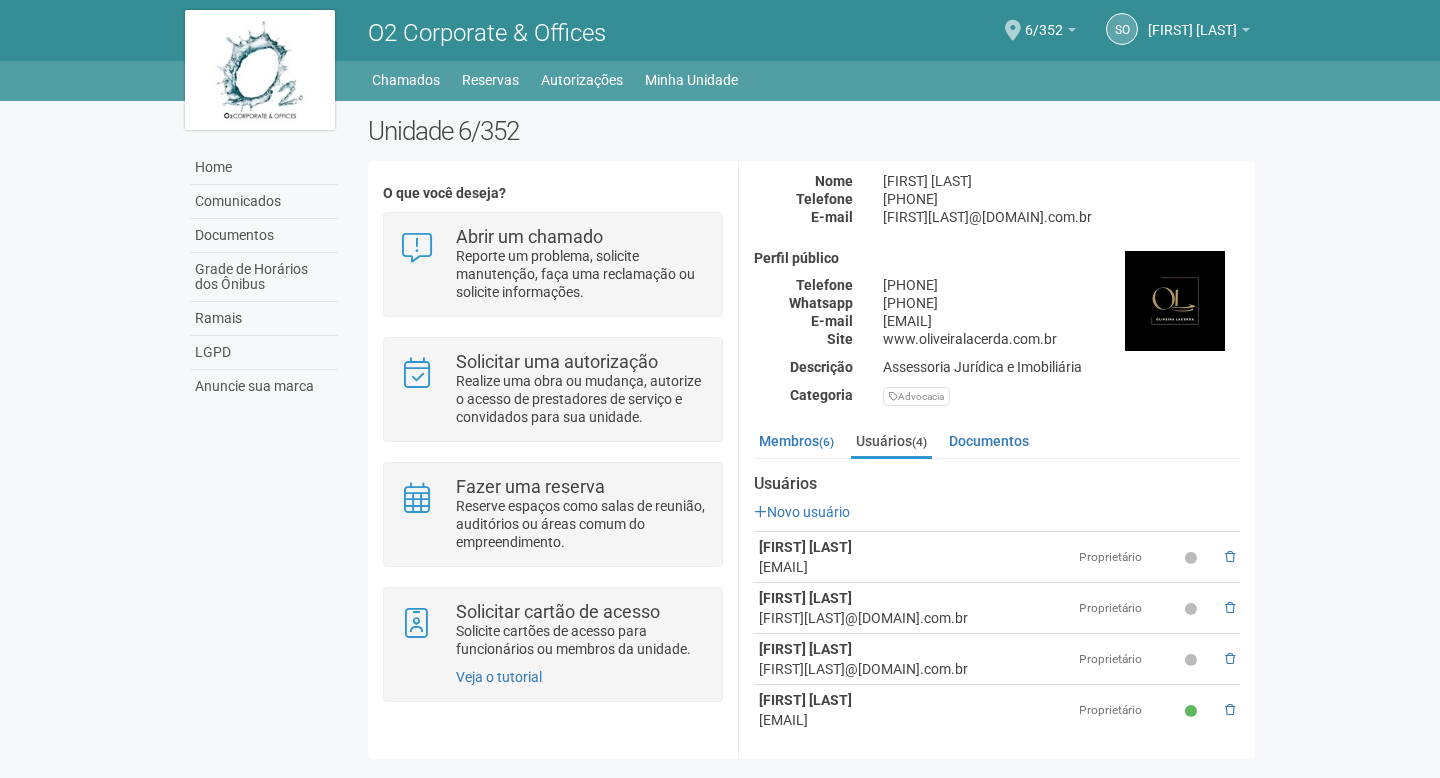 scroll, scrollTop: 104, scrollLeft: 0, axis: vertical 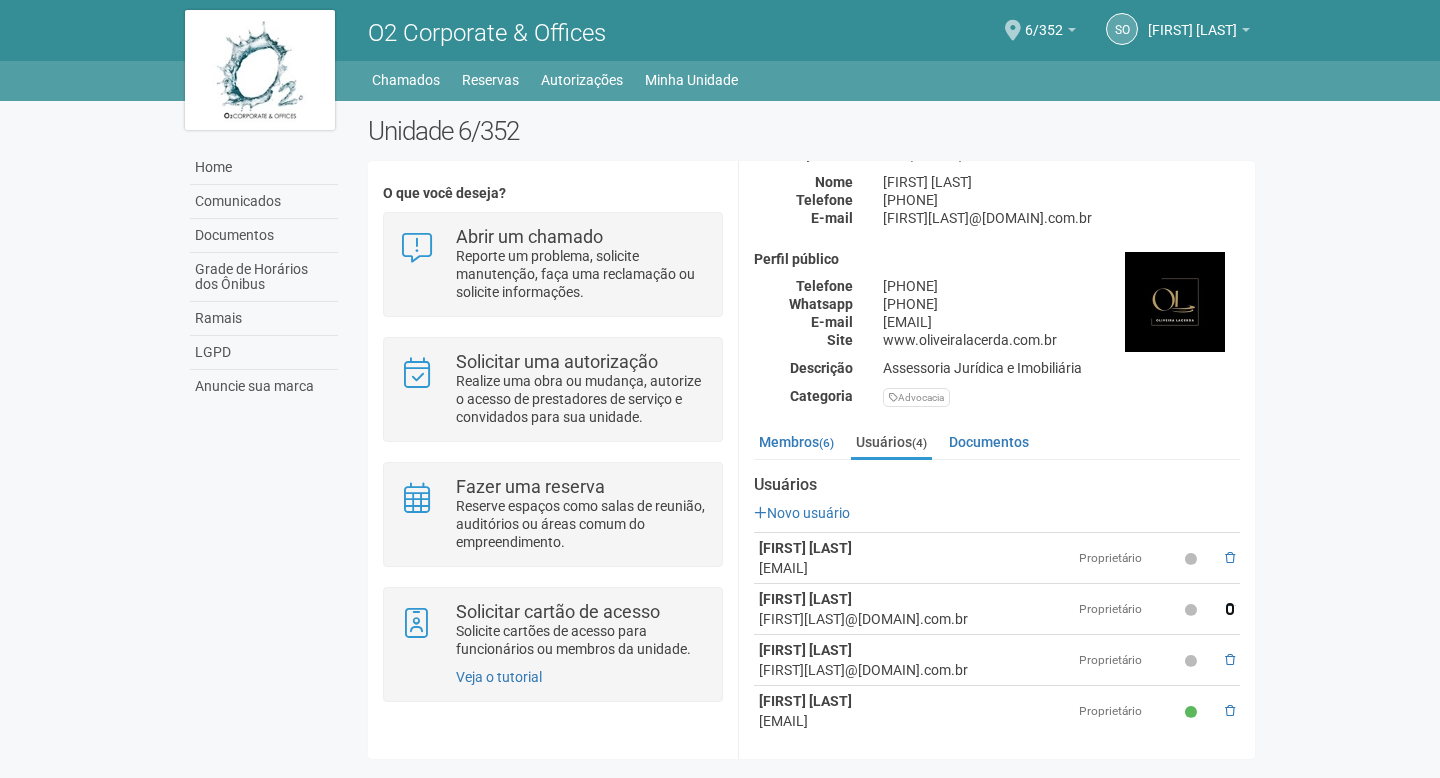 click at bounding box center [1230, 609] 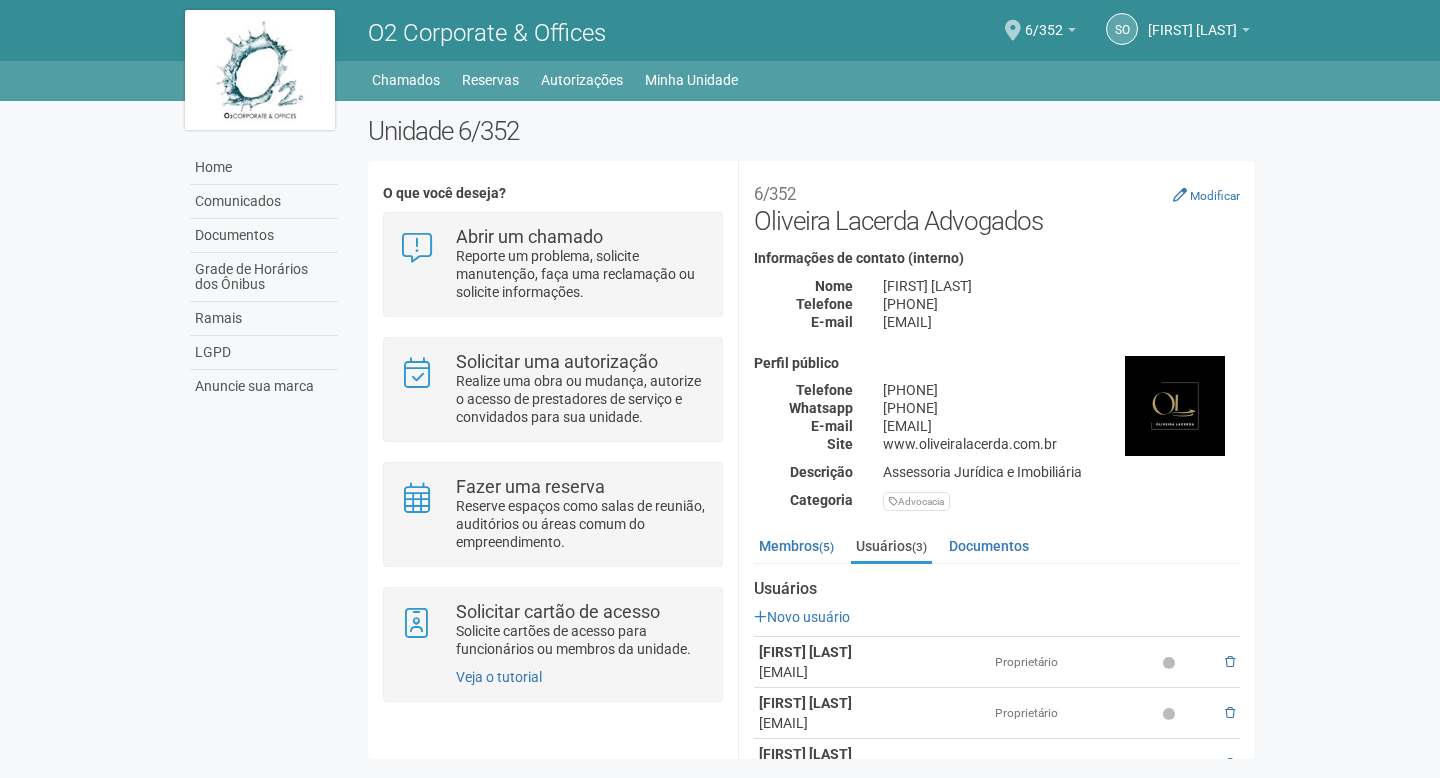 scroll, scrollTop: 0, scrollLeft: 0, axis: both 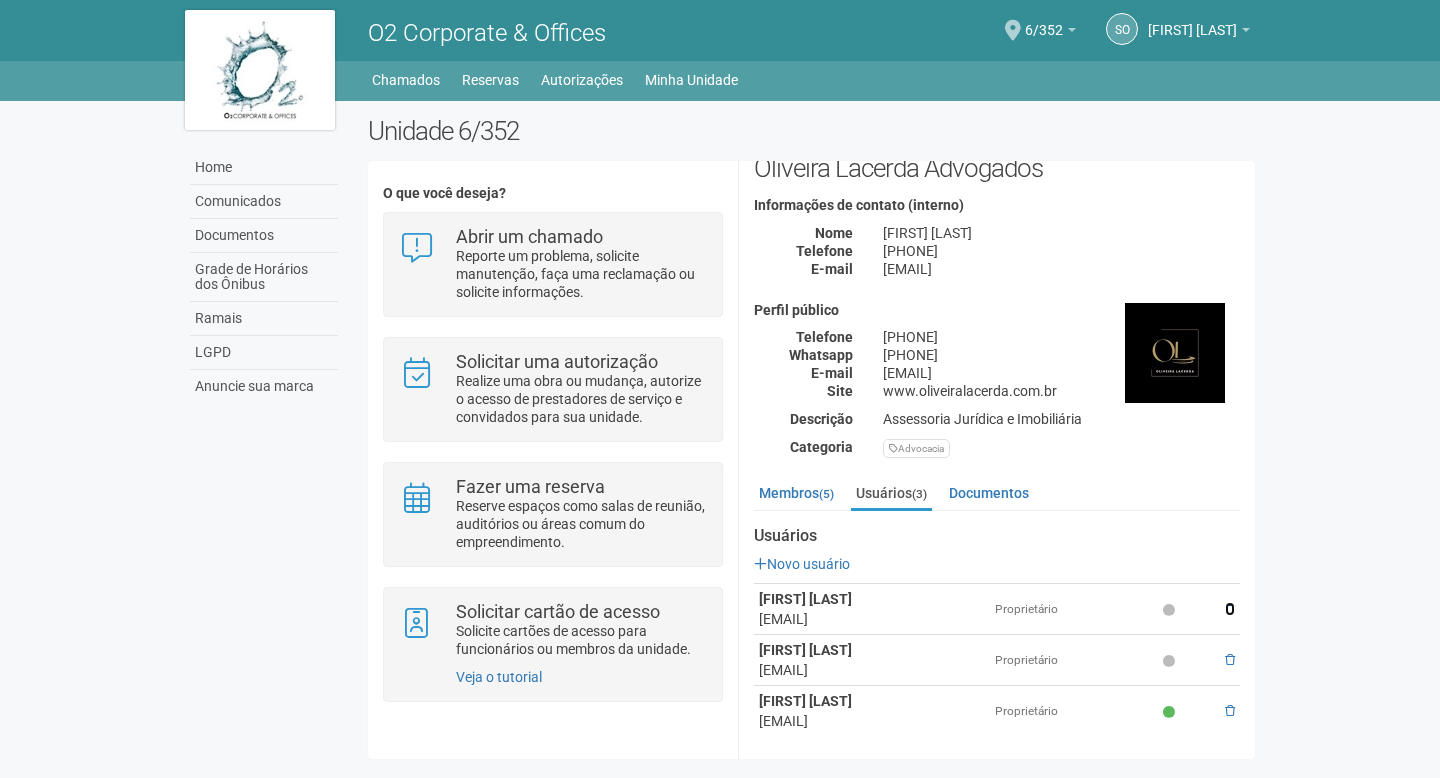 click at bounding box center [1230, 609] 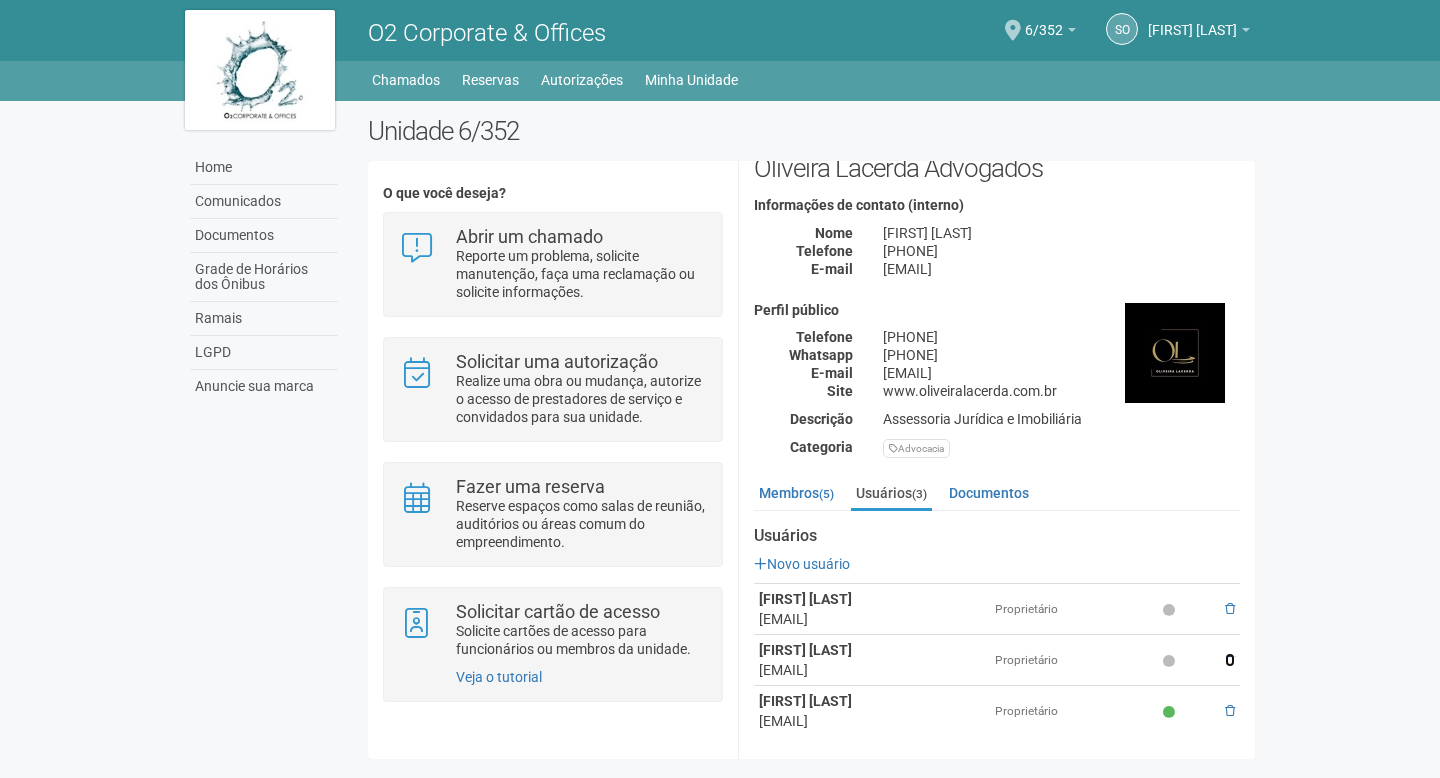 click at bounding box center [1230, 660] 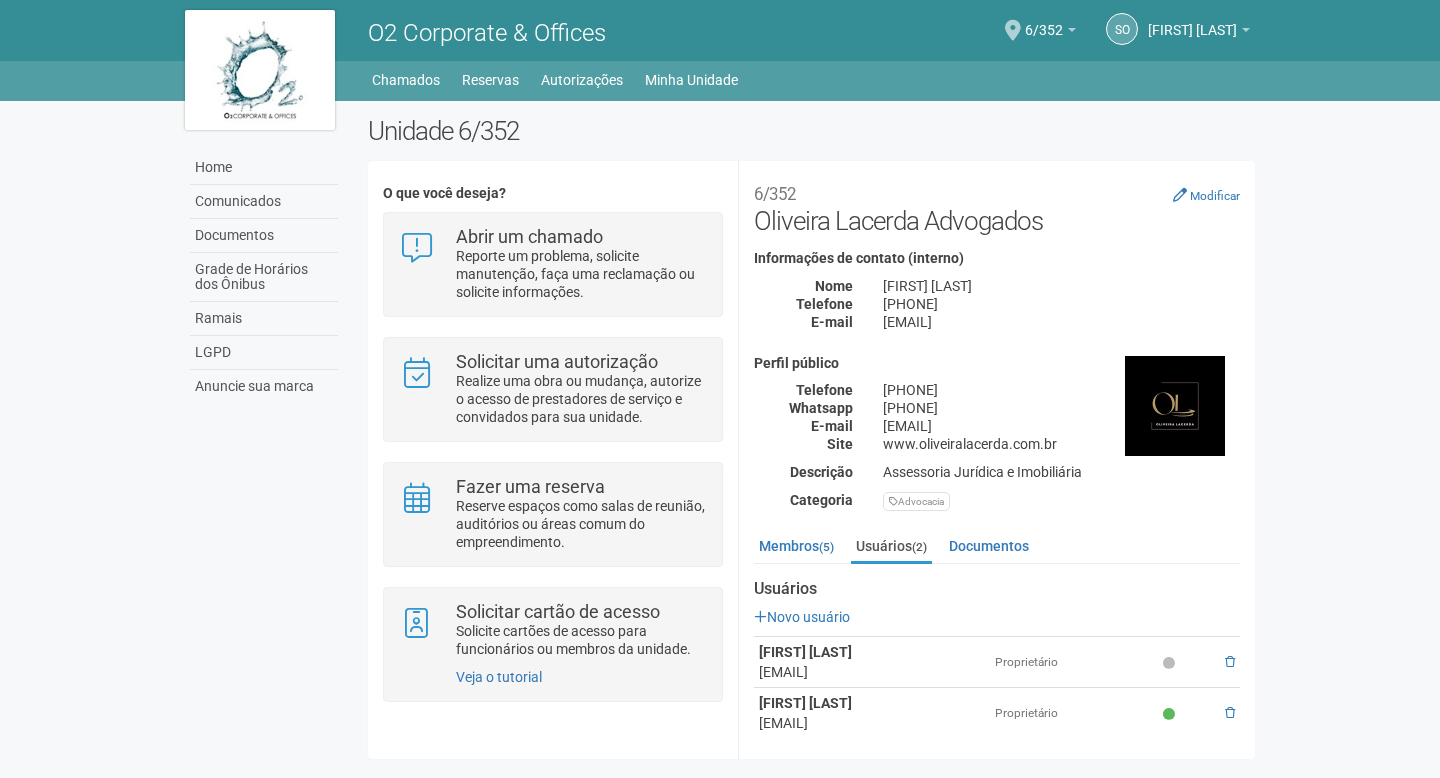 scroll, scrollTop: 0, scrollLeft: 0, axis: both 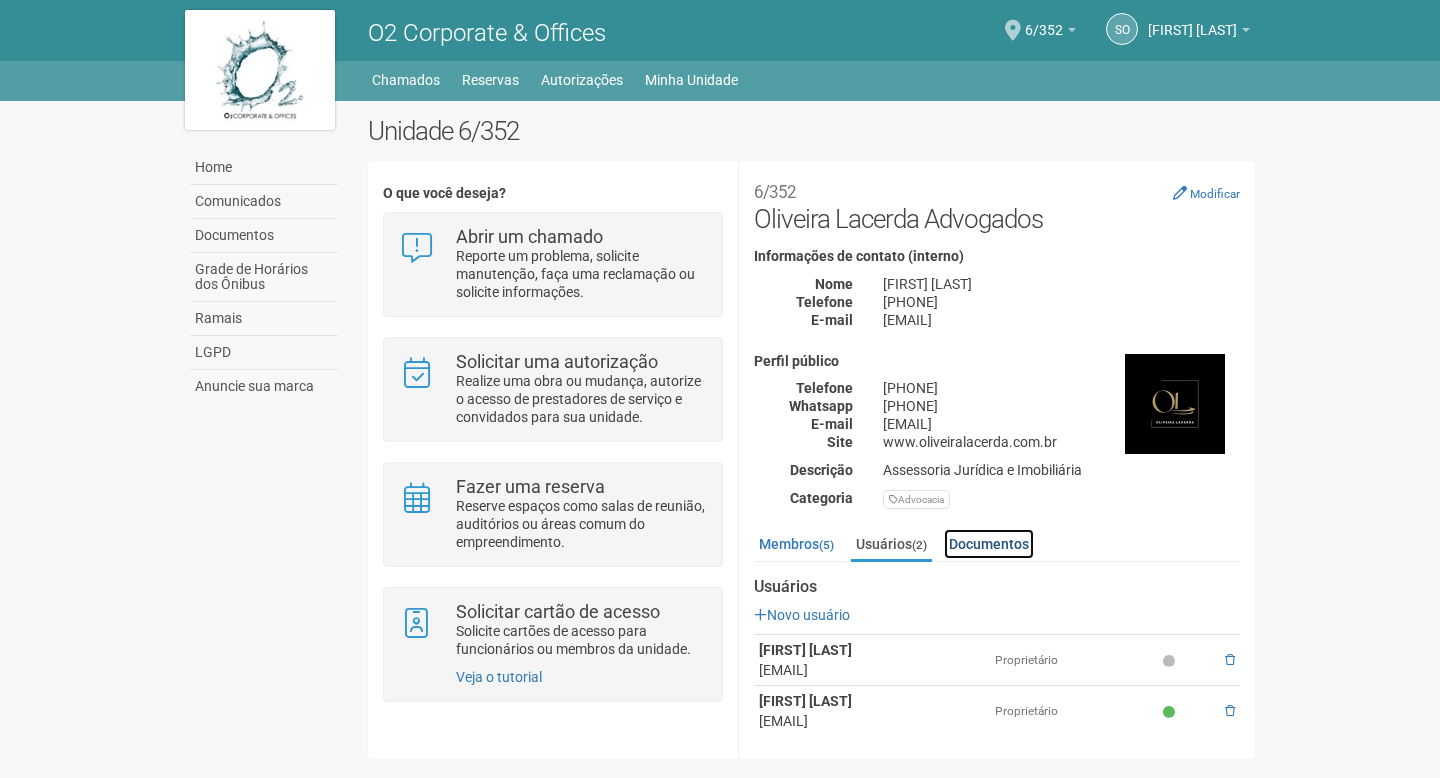 click on "Documentos" at bounding box center [989, 544] 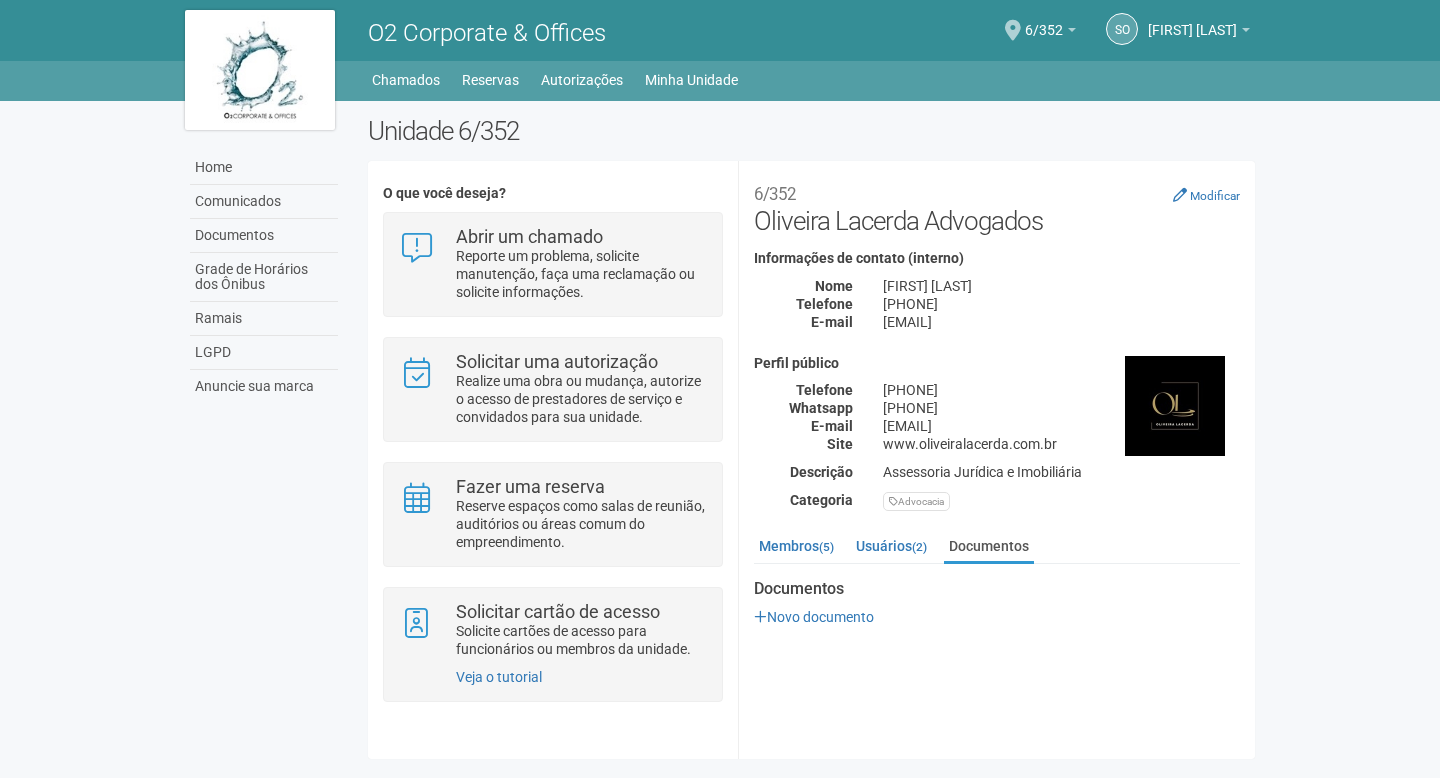 scroll, scrollTop: 0, scrollLeft: 0, axis: both 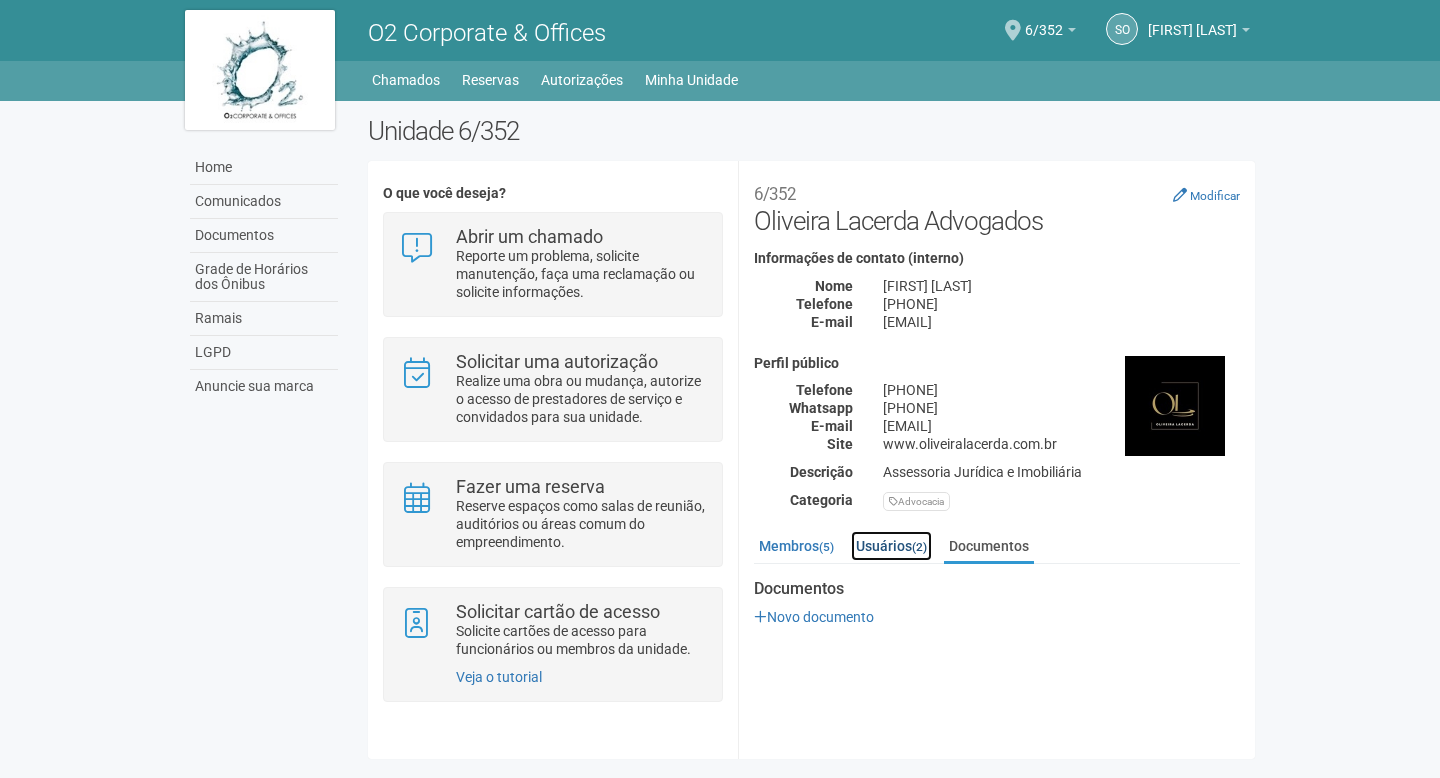 click on "Usuários
(2)" at bounding box center (891, 546) 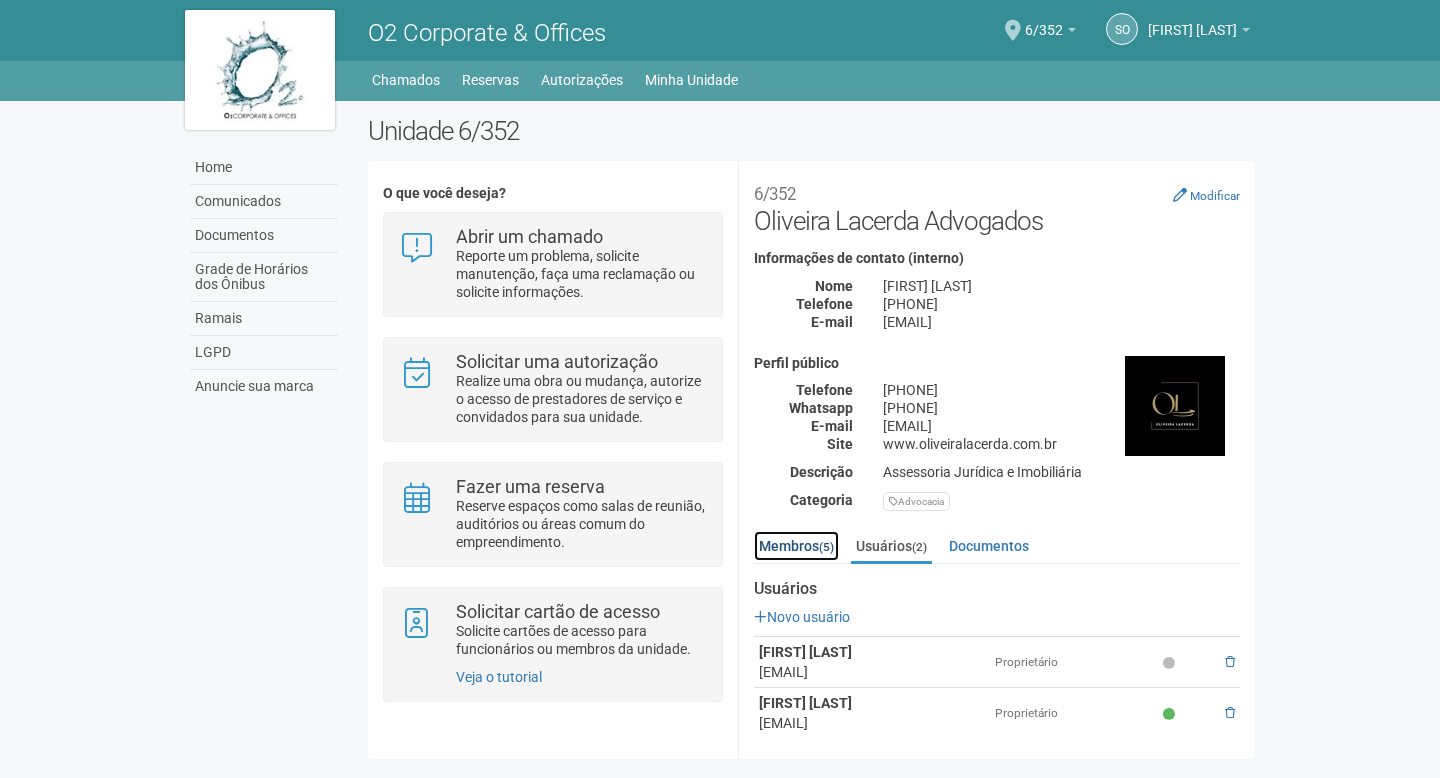 click on "Membros
(5)" at bounding box center (796, 546) 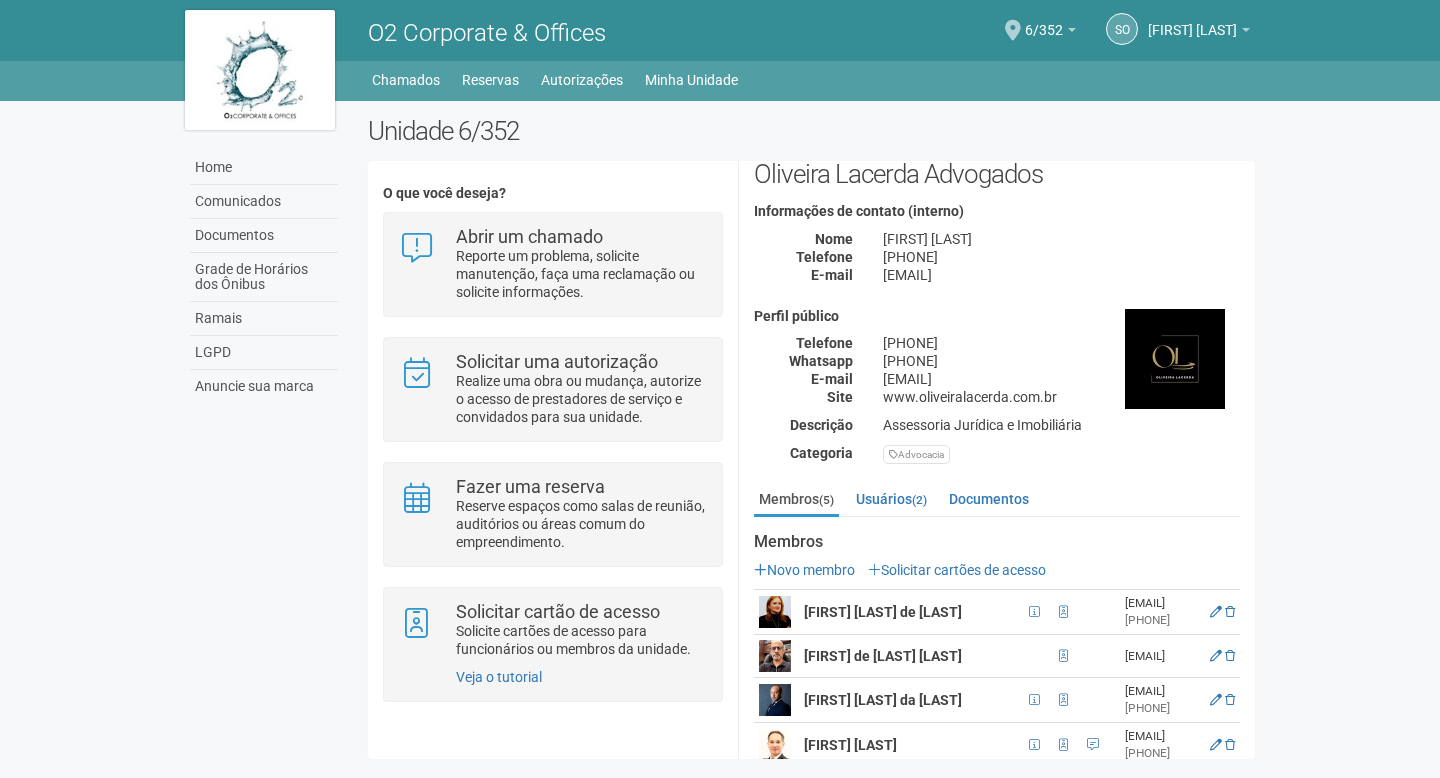 scroll, scrollTop: 0, scrollLeft: 0, axis: both 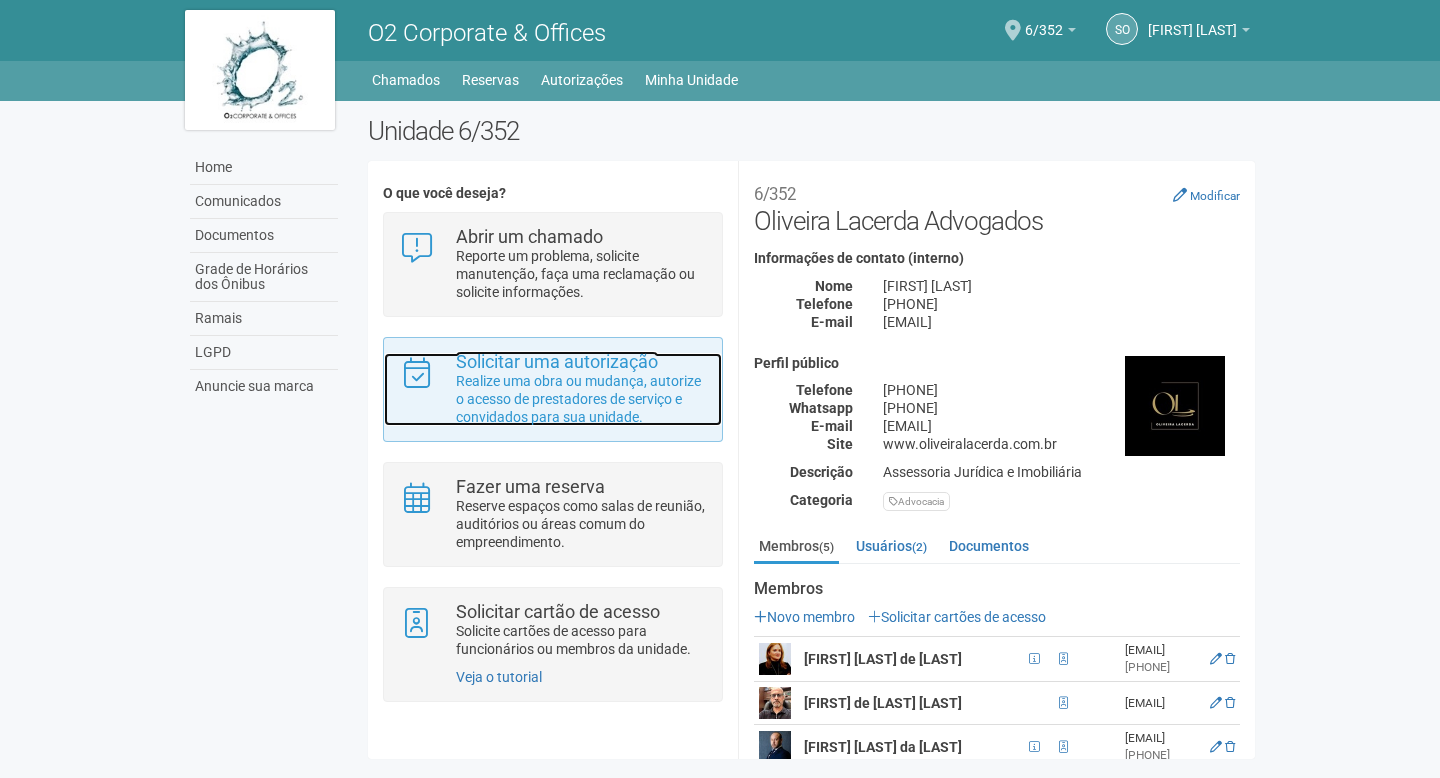 click on "Realize uma obra ou mudança, autorize o acesso de prestadores de serviço e convidados para sua unidade." at bounding box center [581, 399] 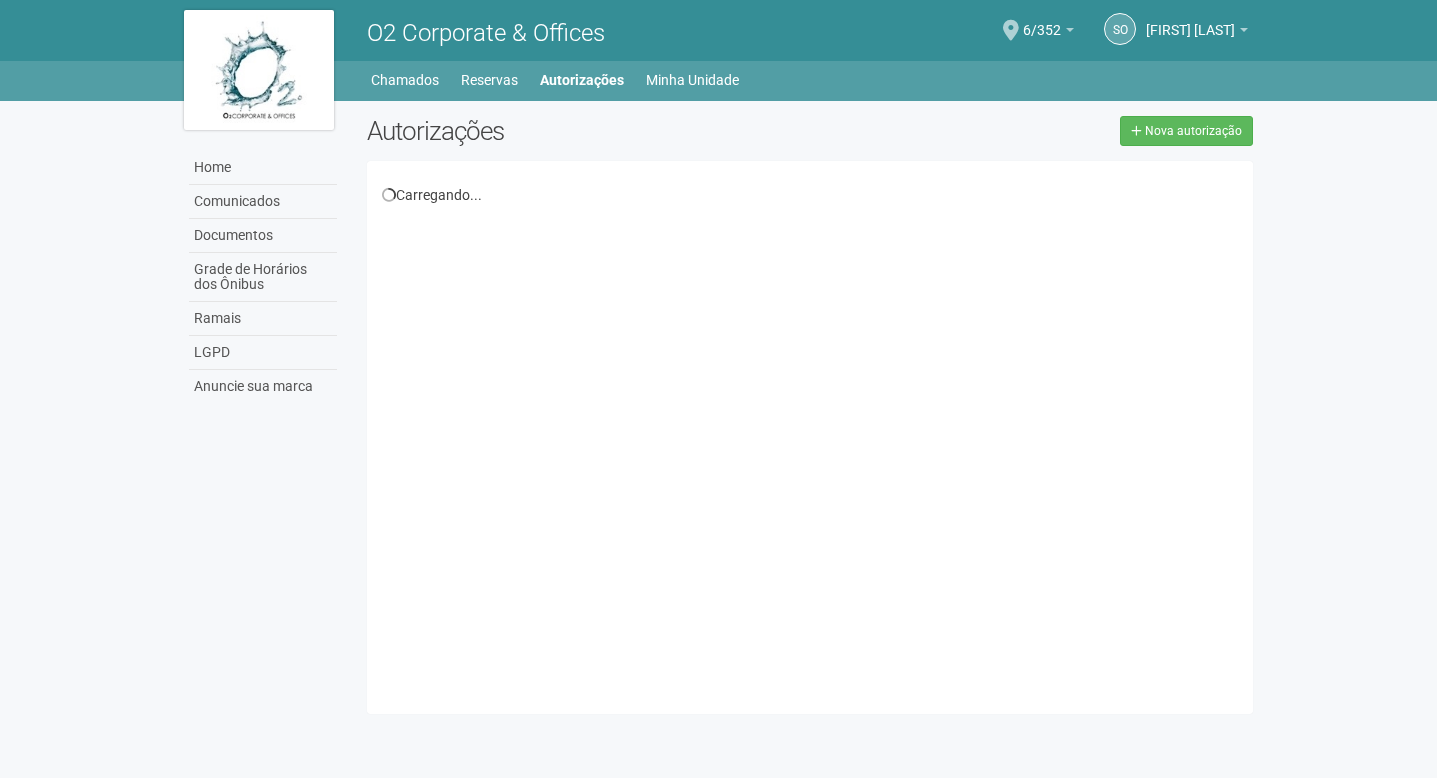 scroll, scrollTop: 0, scrollLeft: 0, axis: both 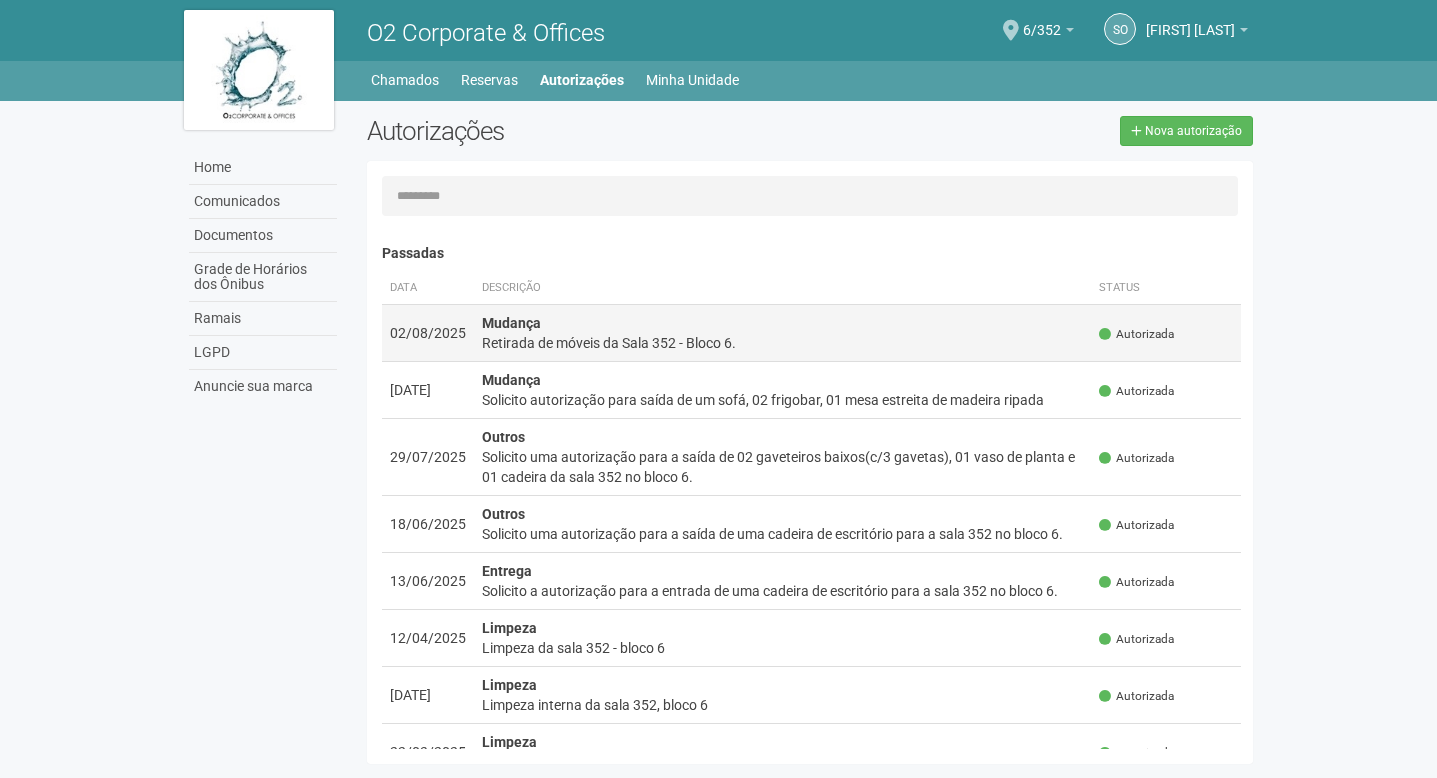 click on "Retirada de móveis da Sala 352 - Bloco 6." at bounding box center (783, 343) 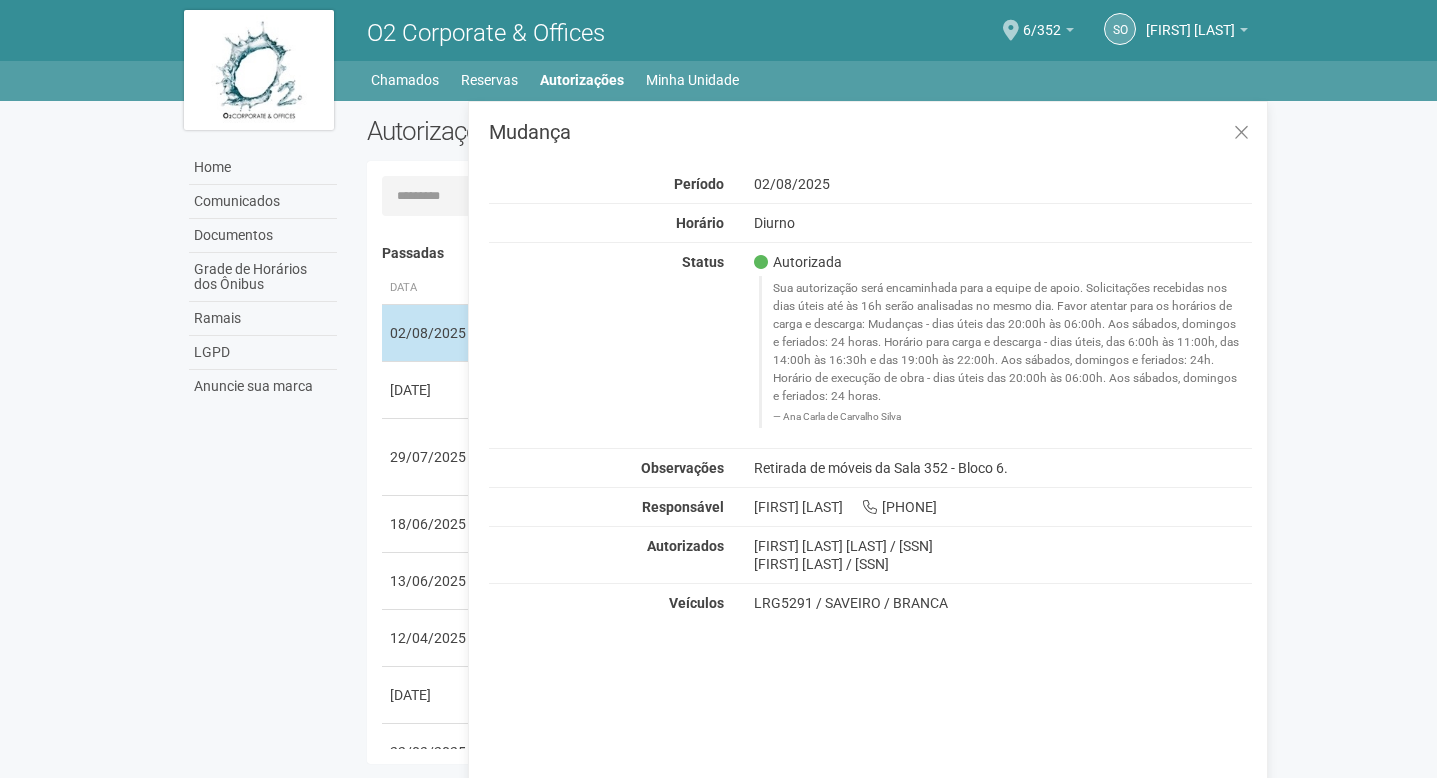 click on "Retirada de móveis da Sala 352 - Bloco 6." at bounding box center (783, 343) 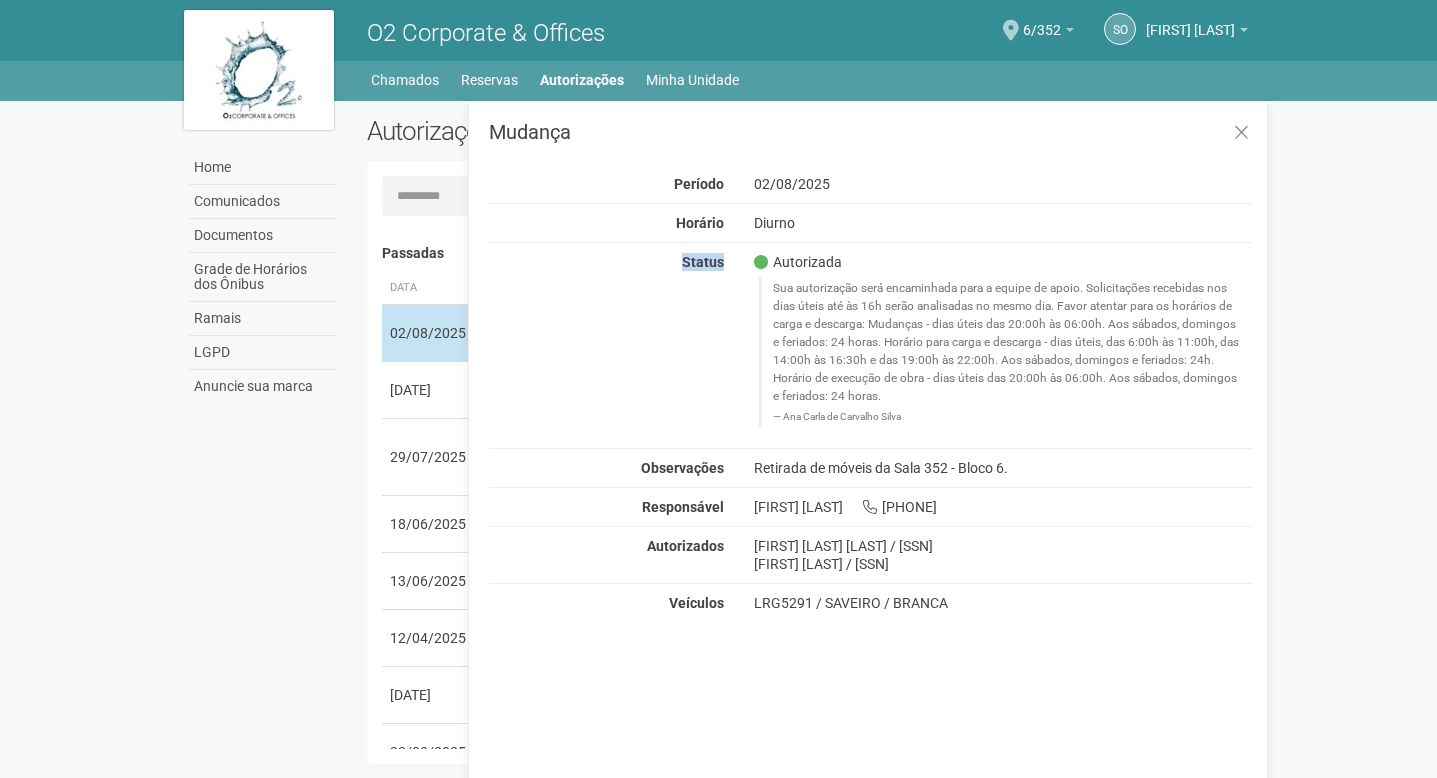 click on "Status
Autorizada
[FIRST] [LAST] [LAST]" at bounding box center (870, 345) 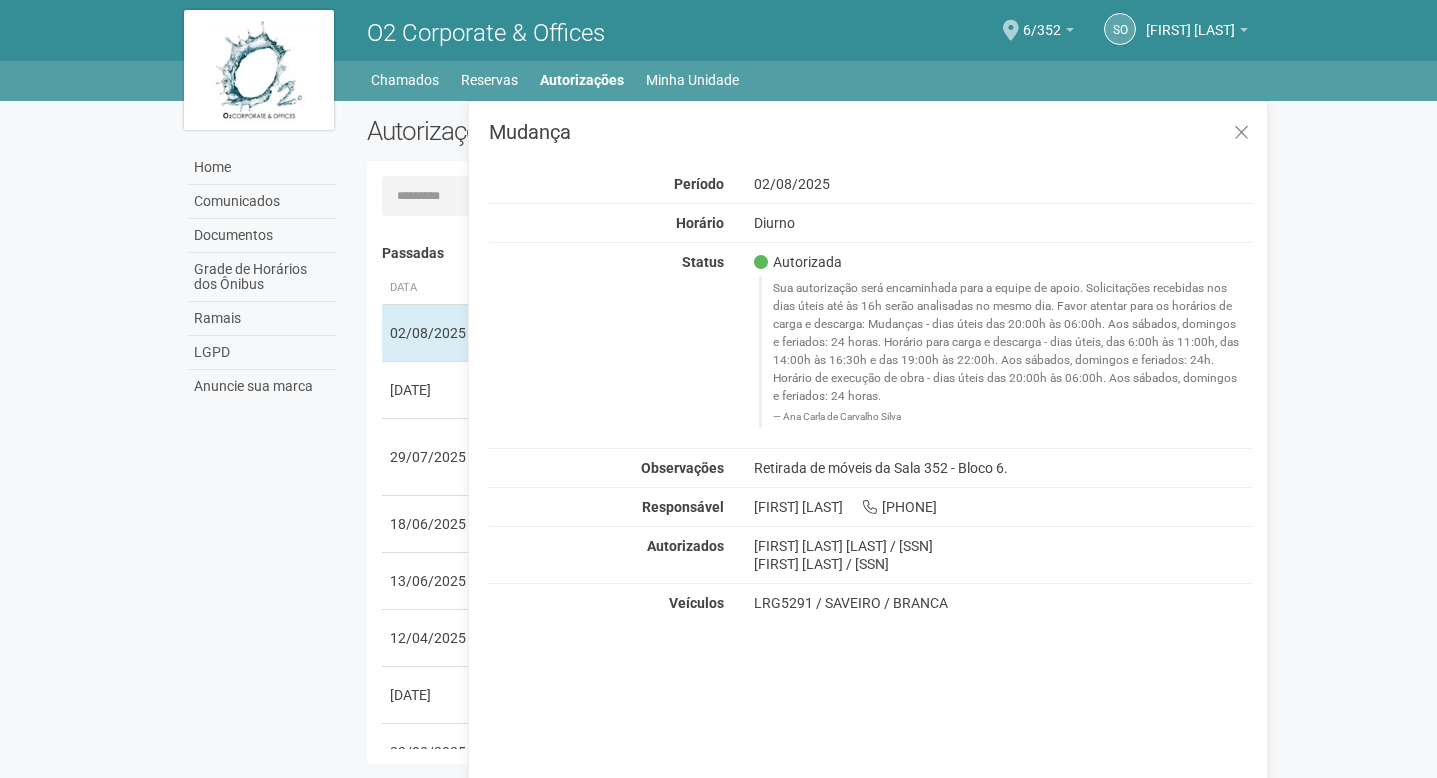 click on "Retirada de móveis da Sala 352 - Bloco 6." at bounding box center [1003, 468] 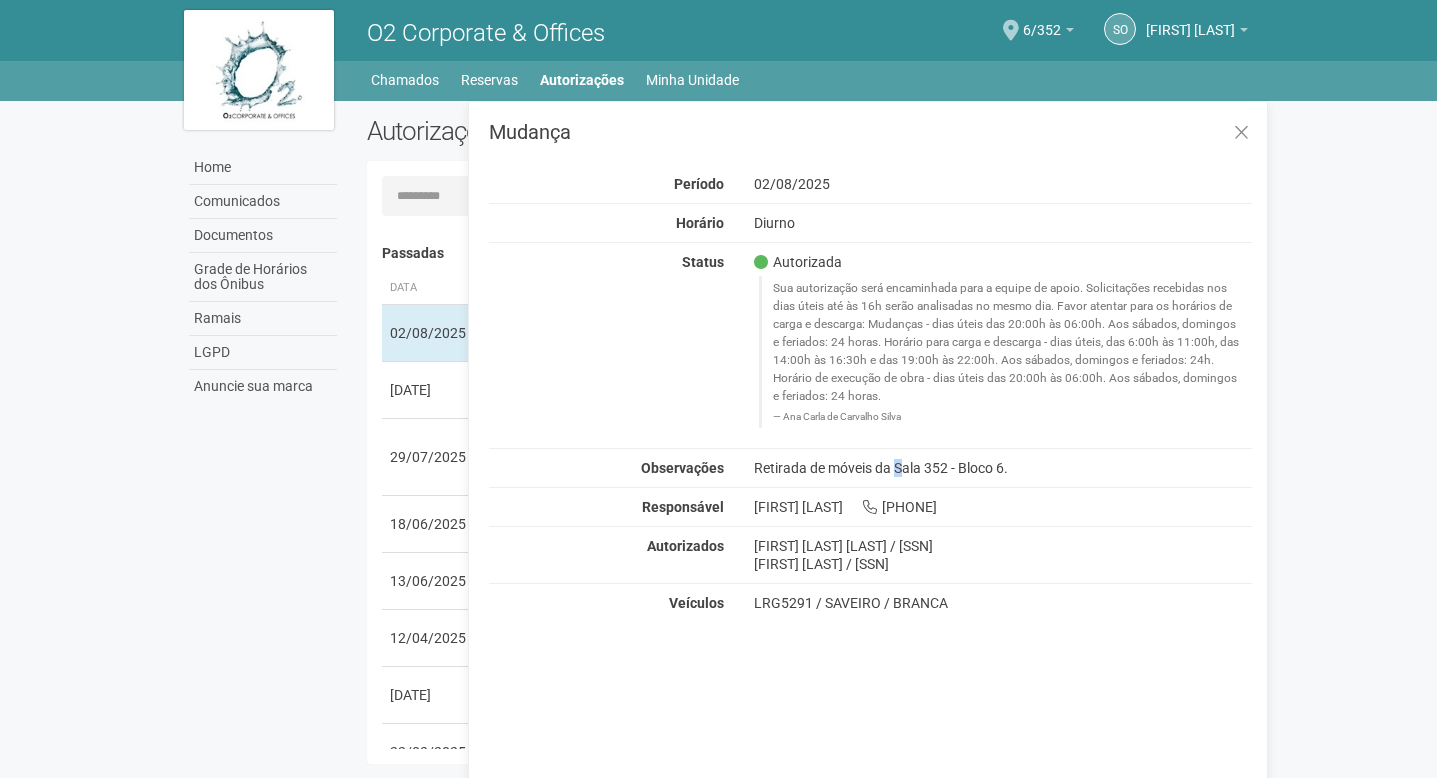 click on "Retirada de móveis da Sala 352 - Bloco 6." at bounding box center [1003, 468] 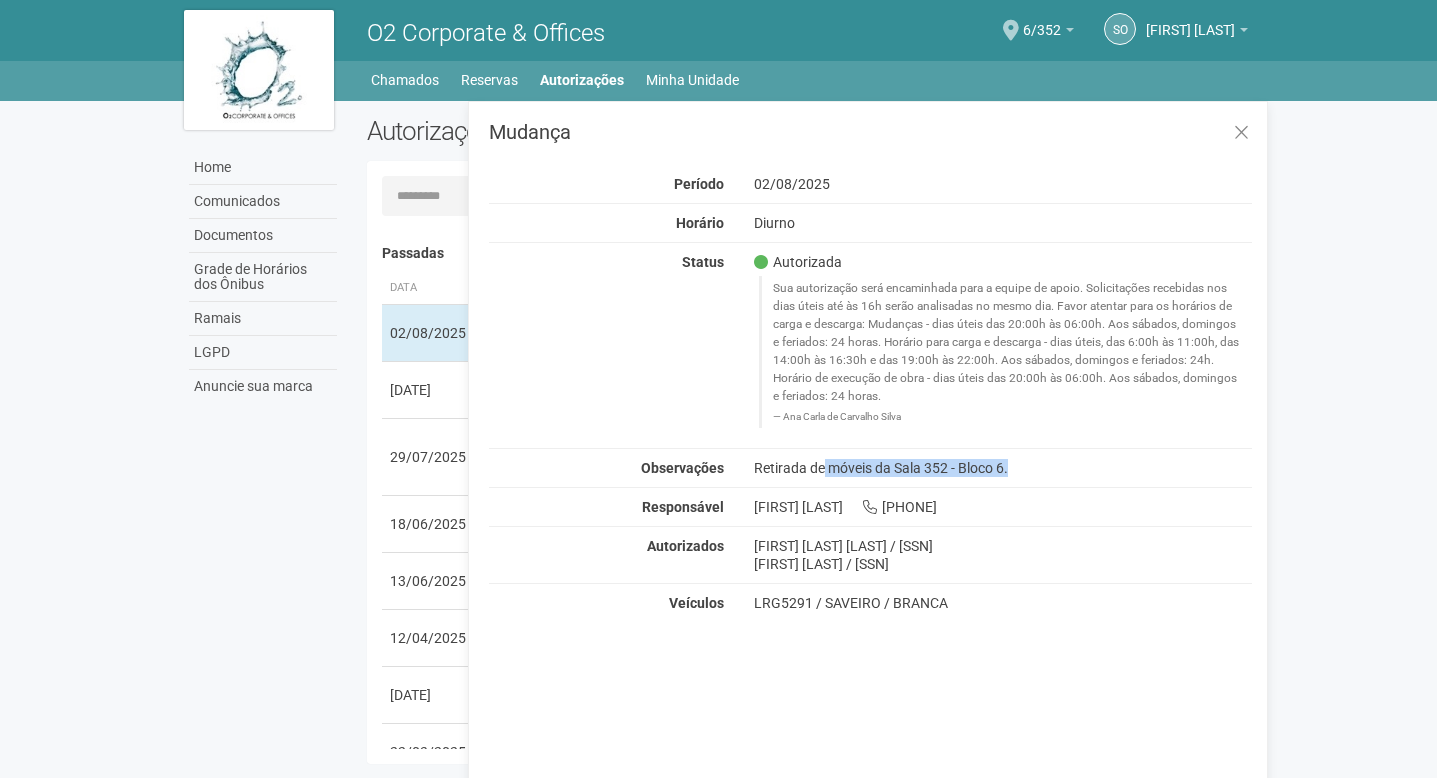 click on "Retirada de móveis da Sala 352 - Bloco 6." at bounding box center [1003, 468] 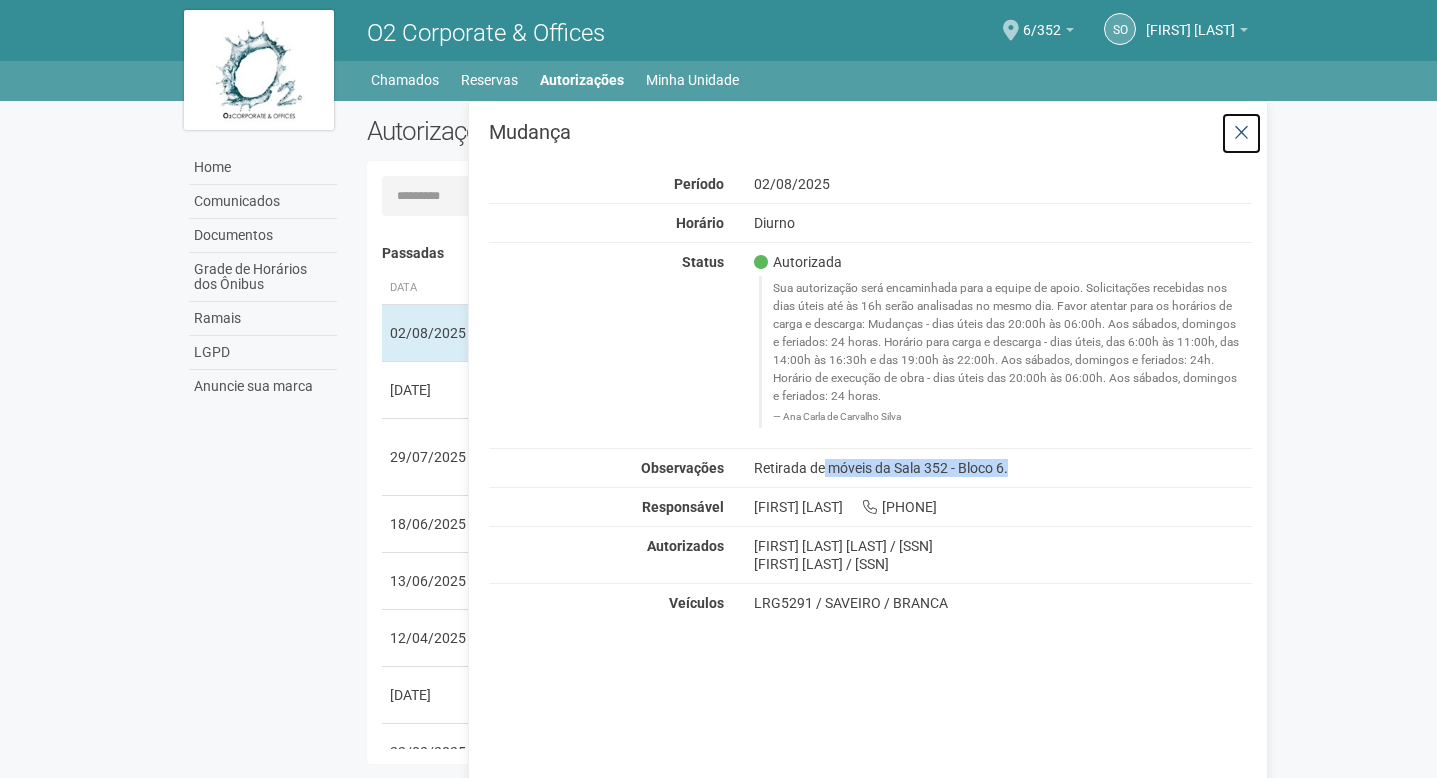 click at bounding box center [1241, 133] 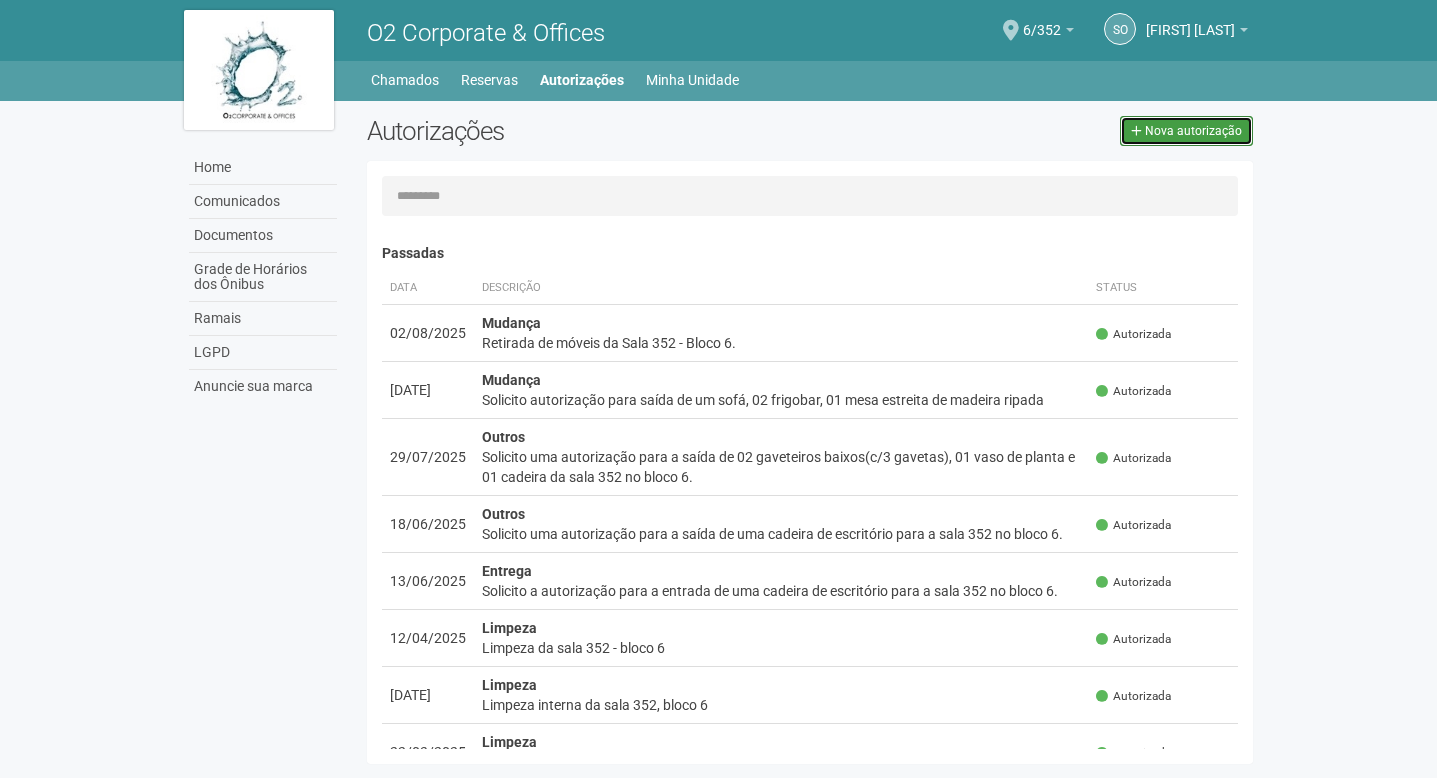 click on "Nova autorização" at bounding box center (1193, 131) 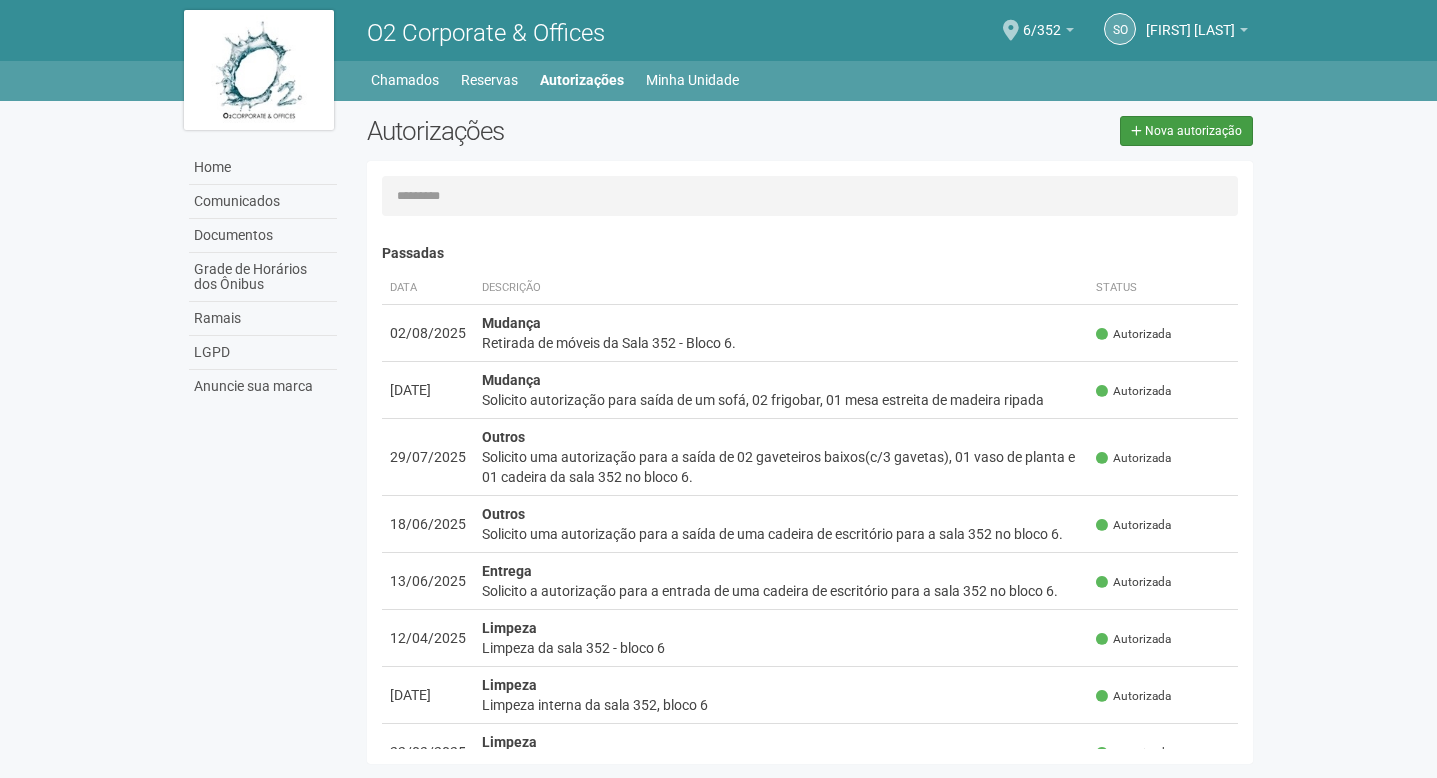 select on "**" 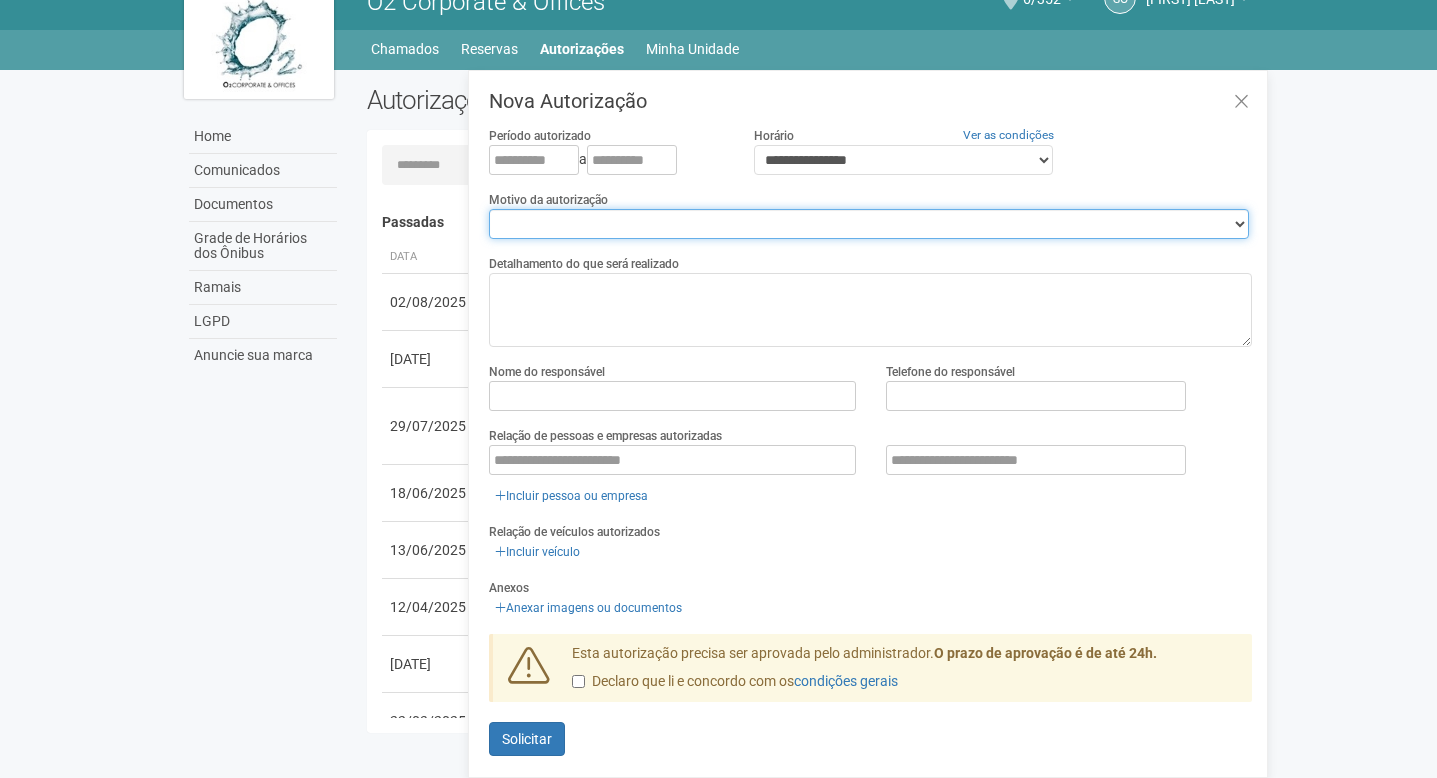 click on "**********" at bounding box center (869, 224) 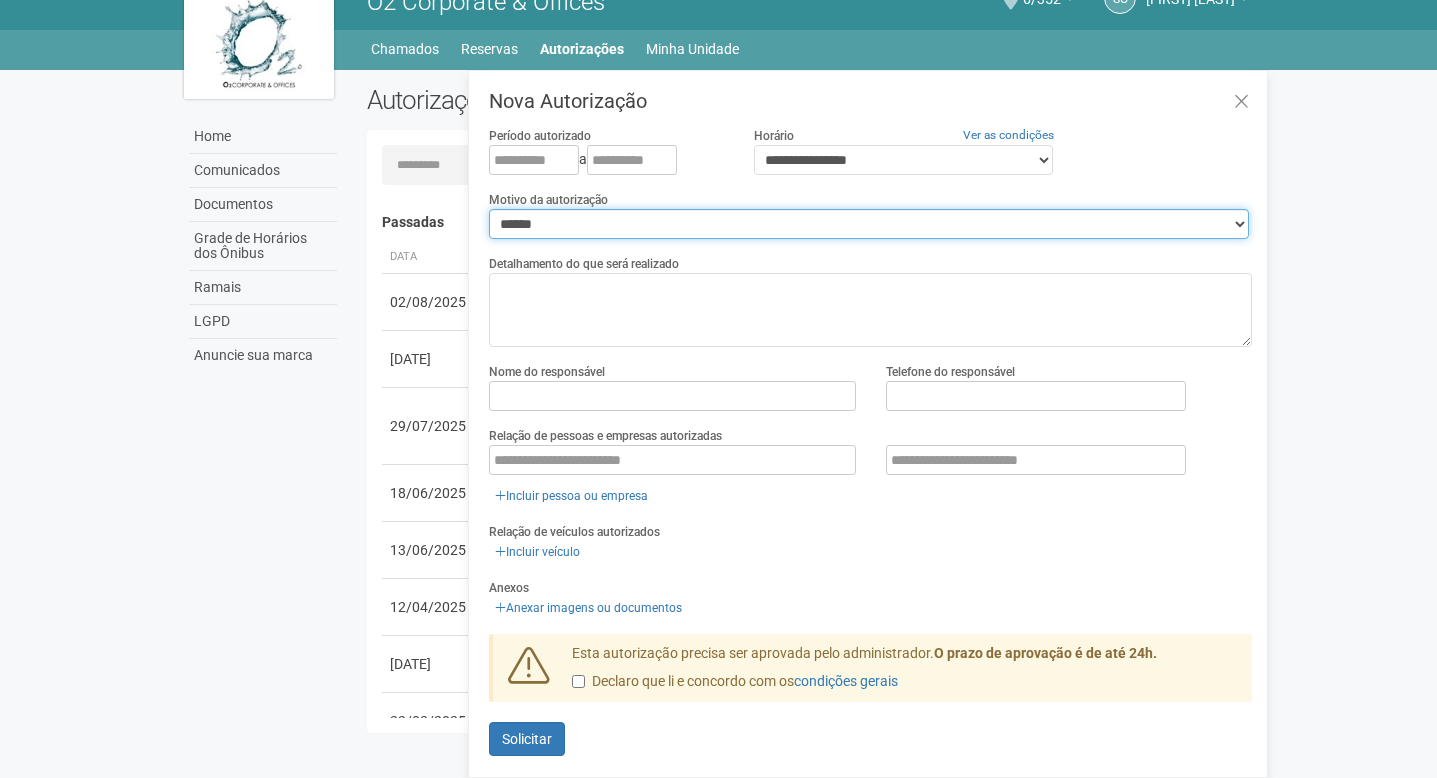 click on "**********" at bounding box center [869, 224] 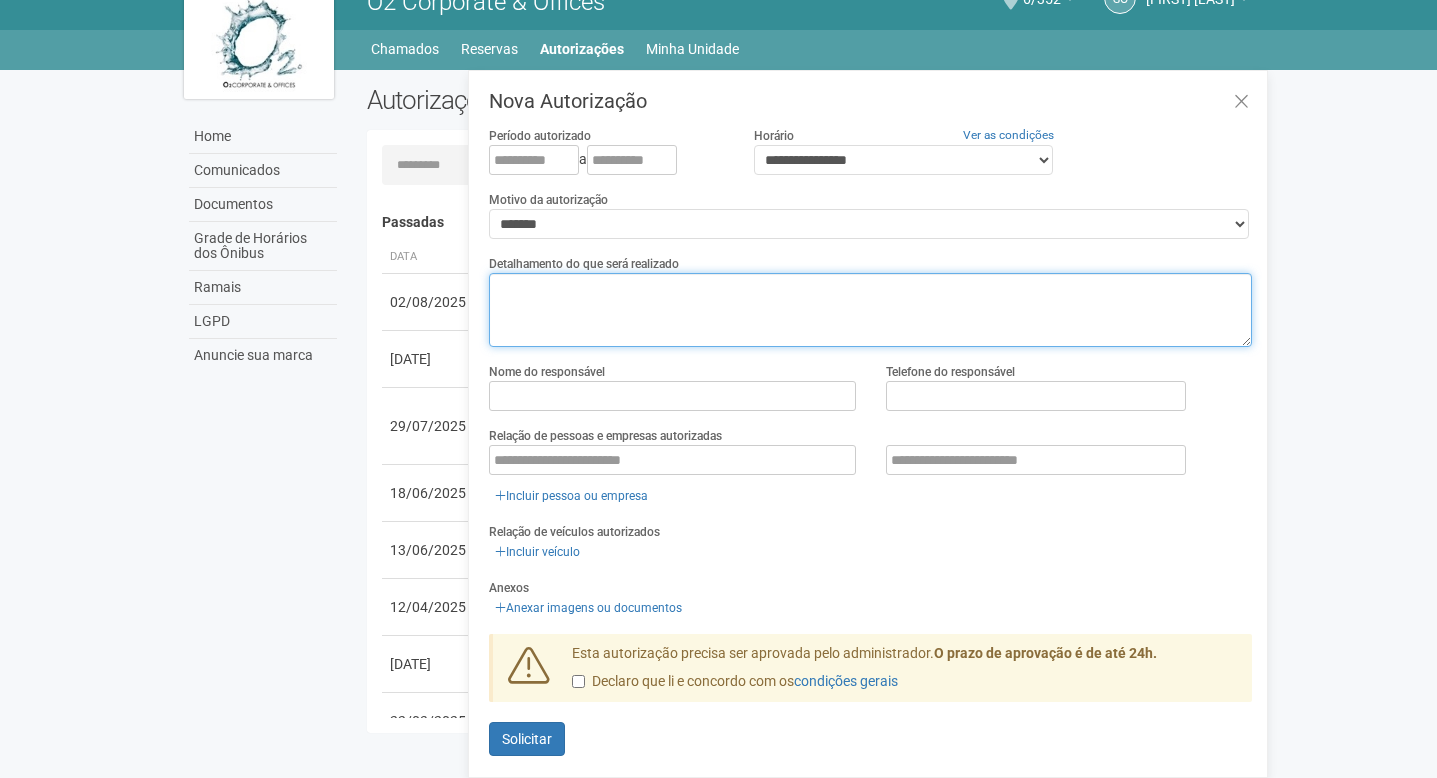 click at bounding box center (870, 310) 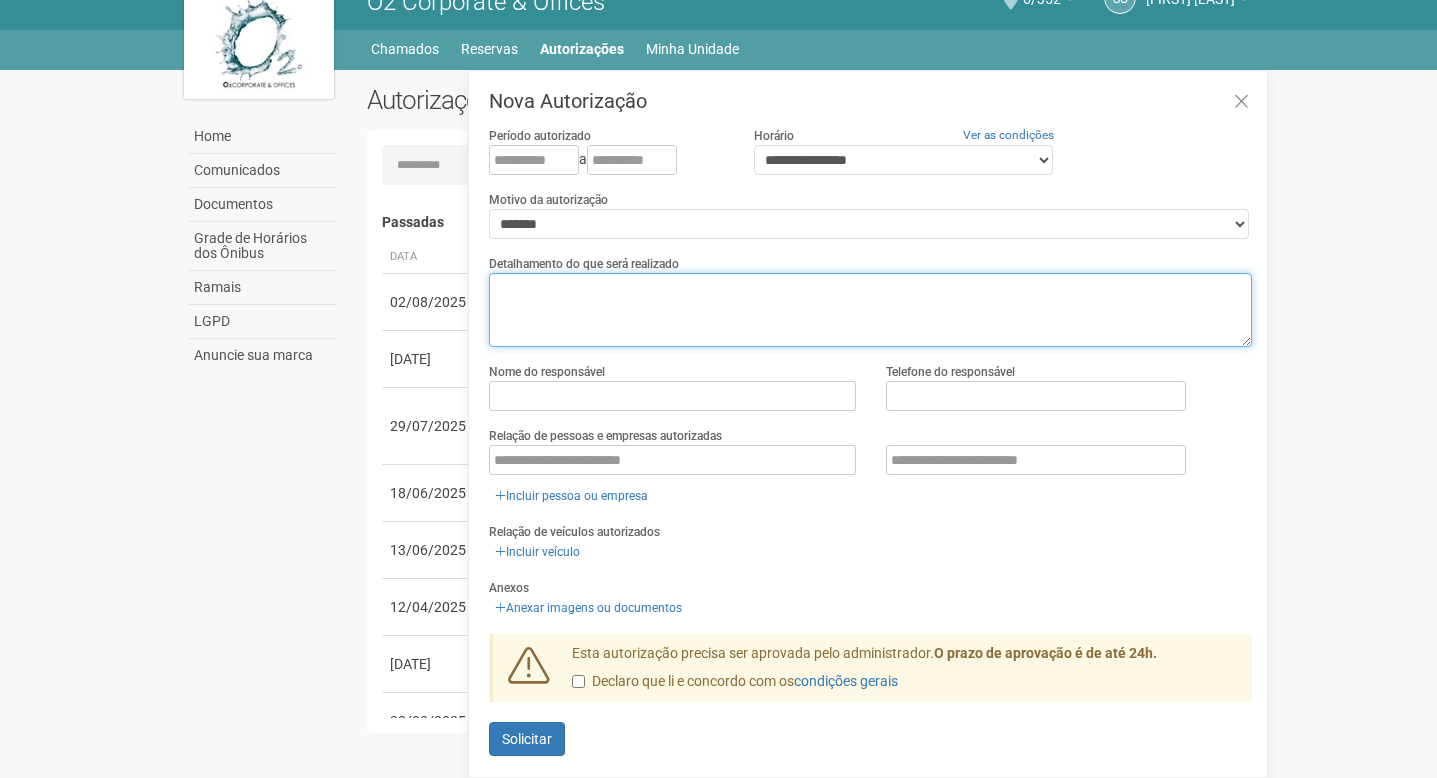 paste on "**********" 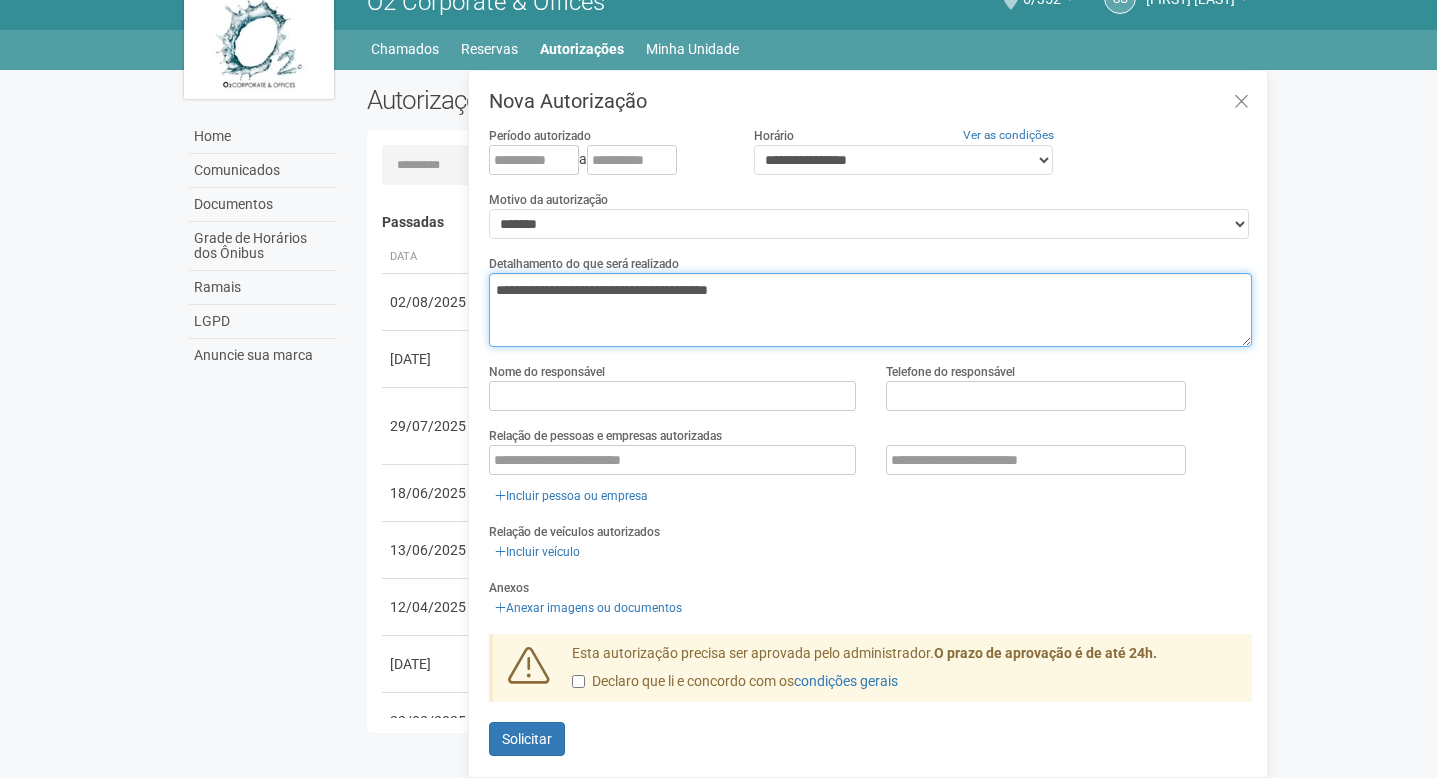 type on "**********" 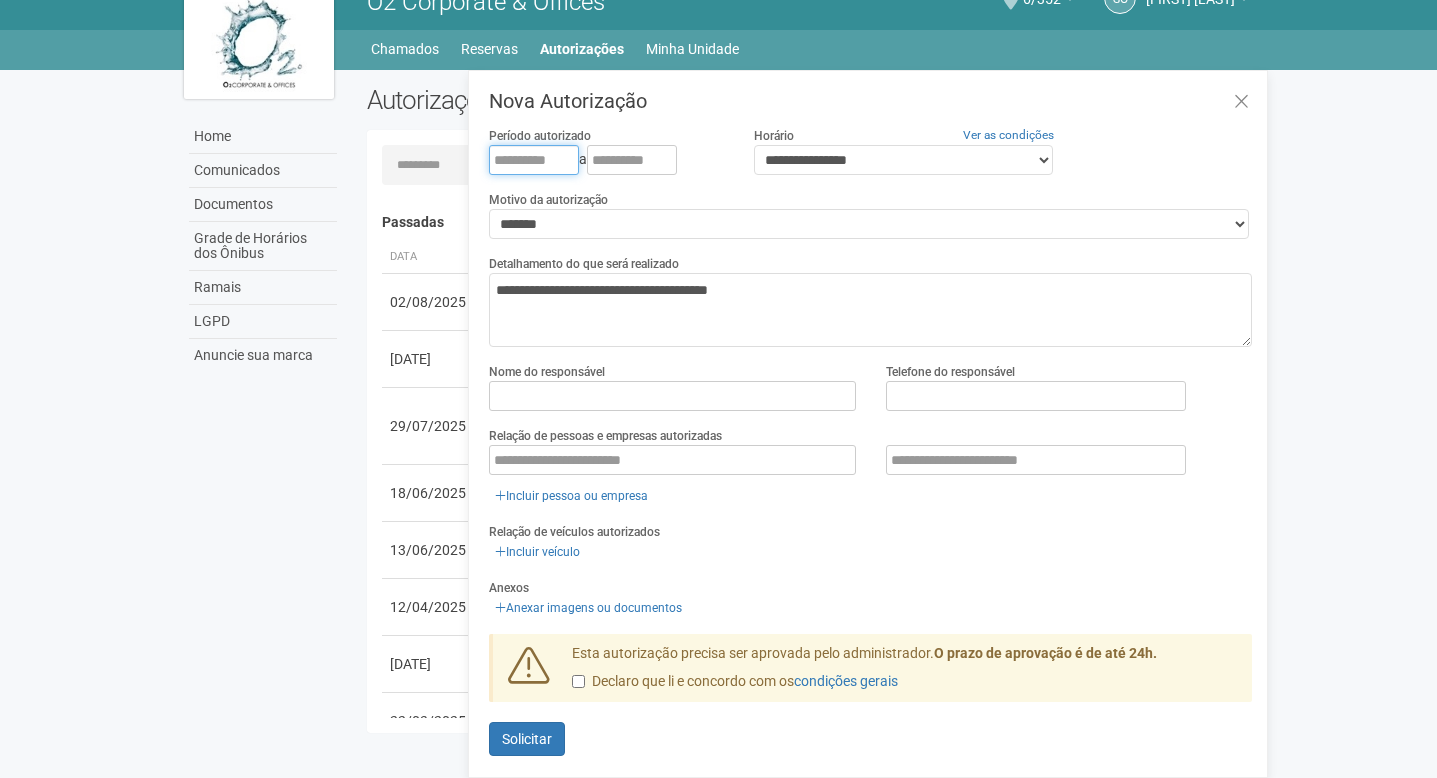 click at bounding box center (534, 160) 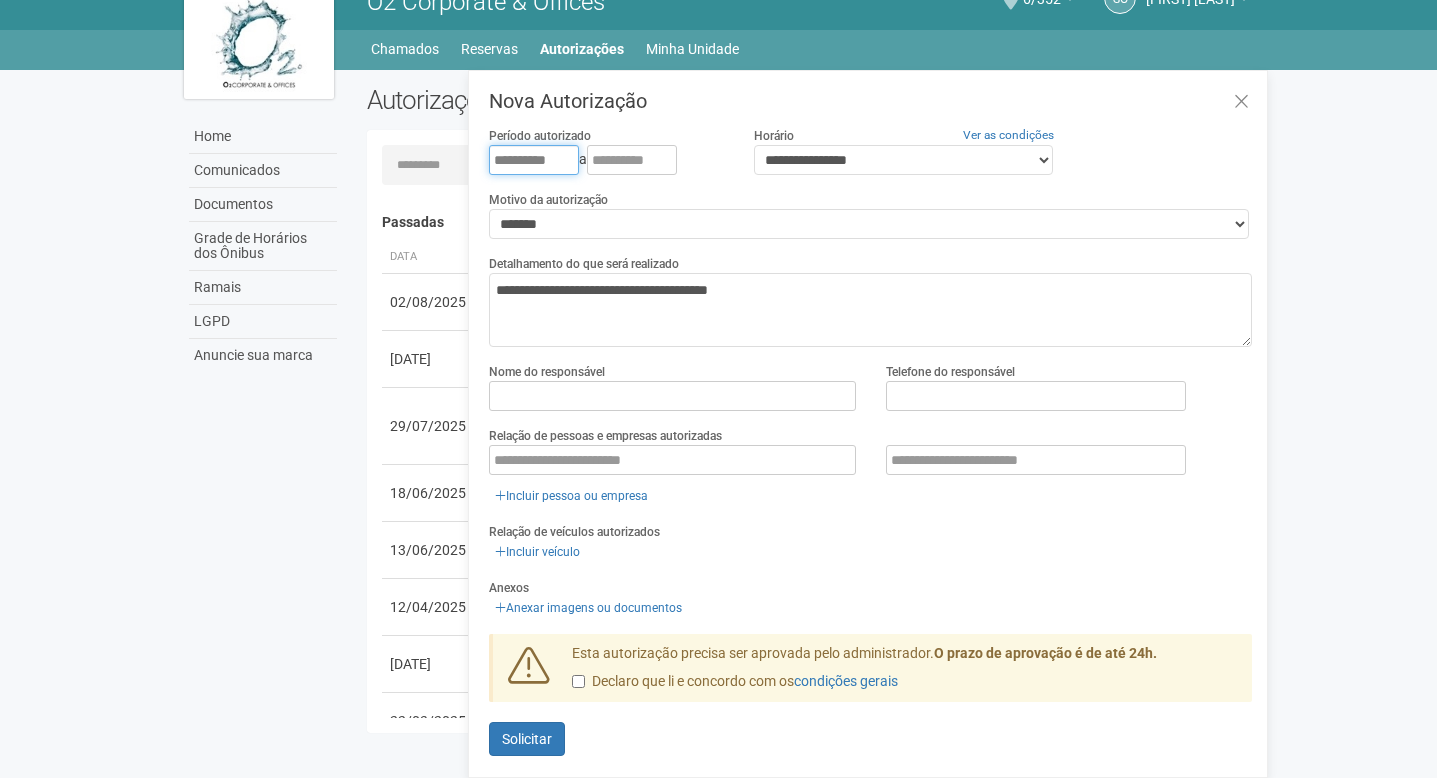 type on "**********" 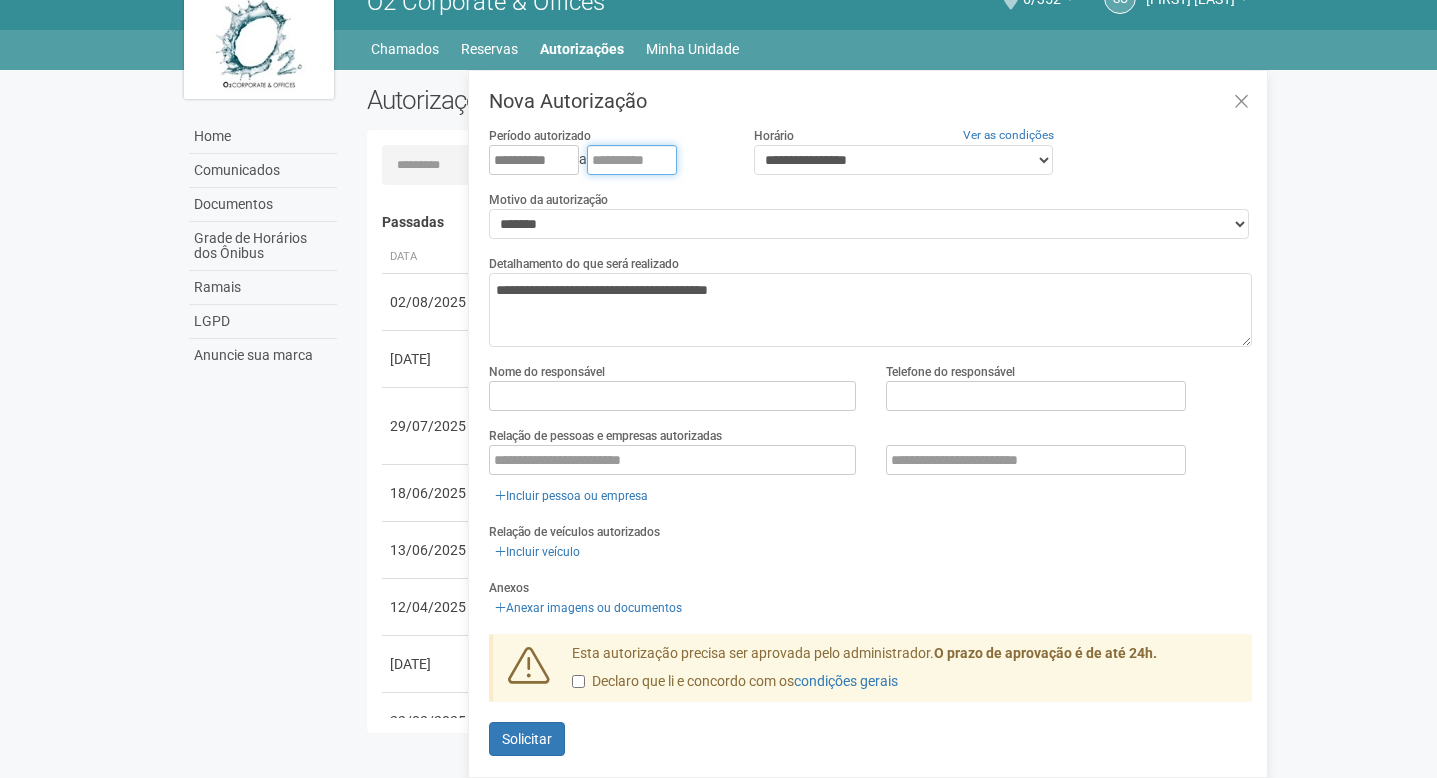 click at bounding box center (632, 160) 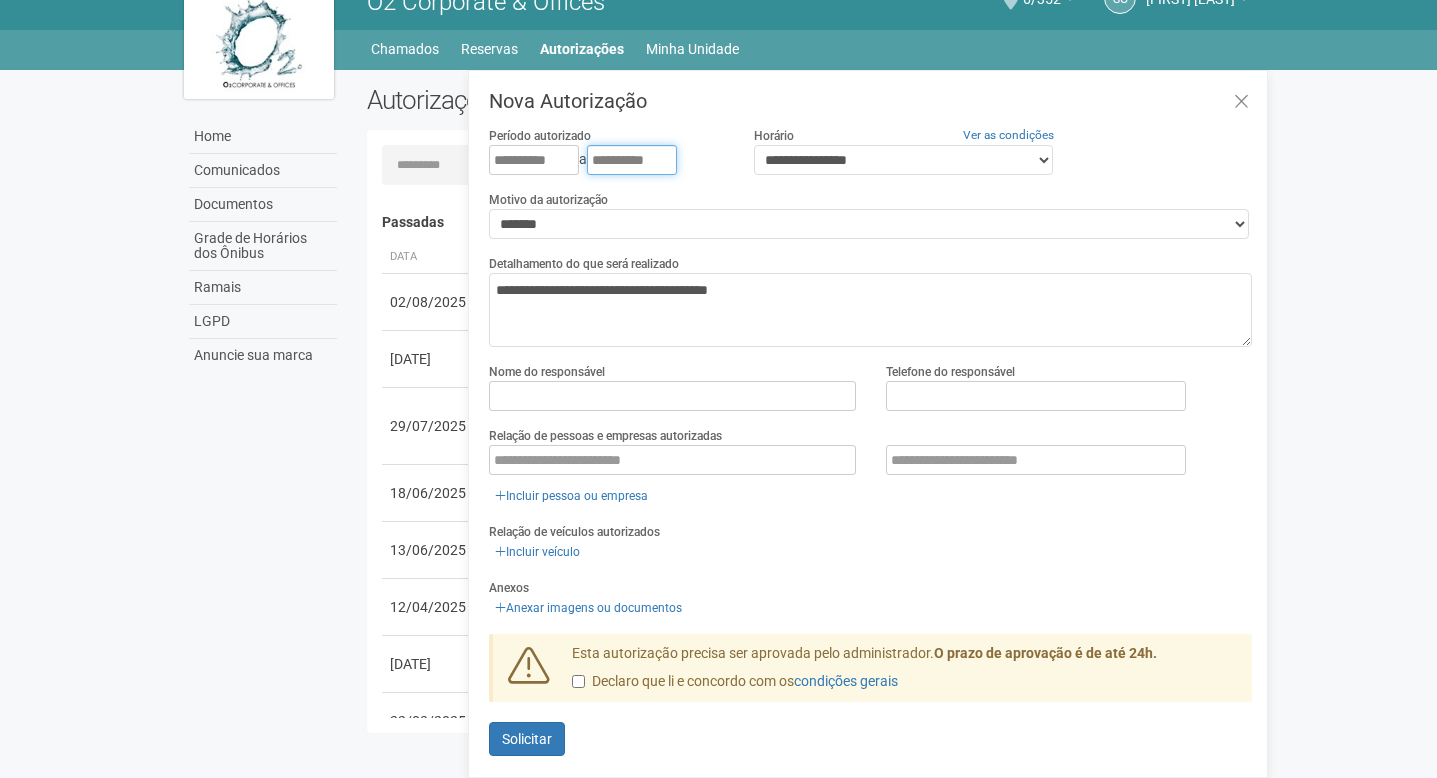 type on "**********" 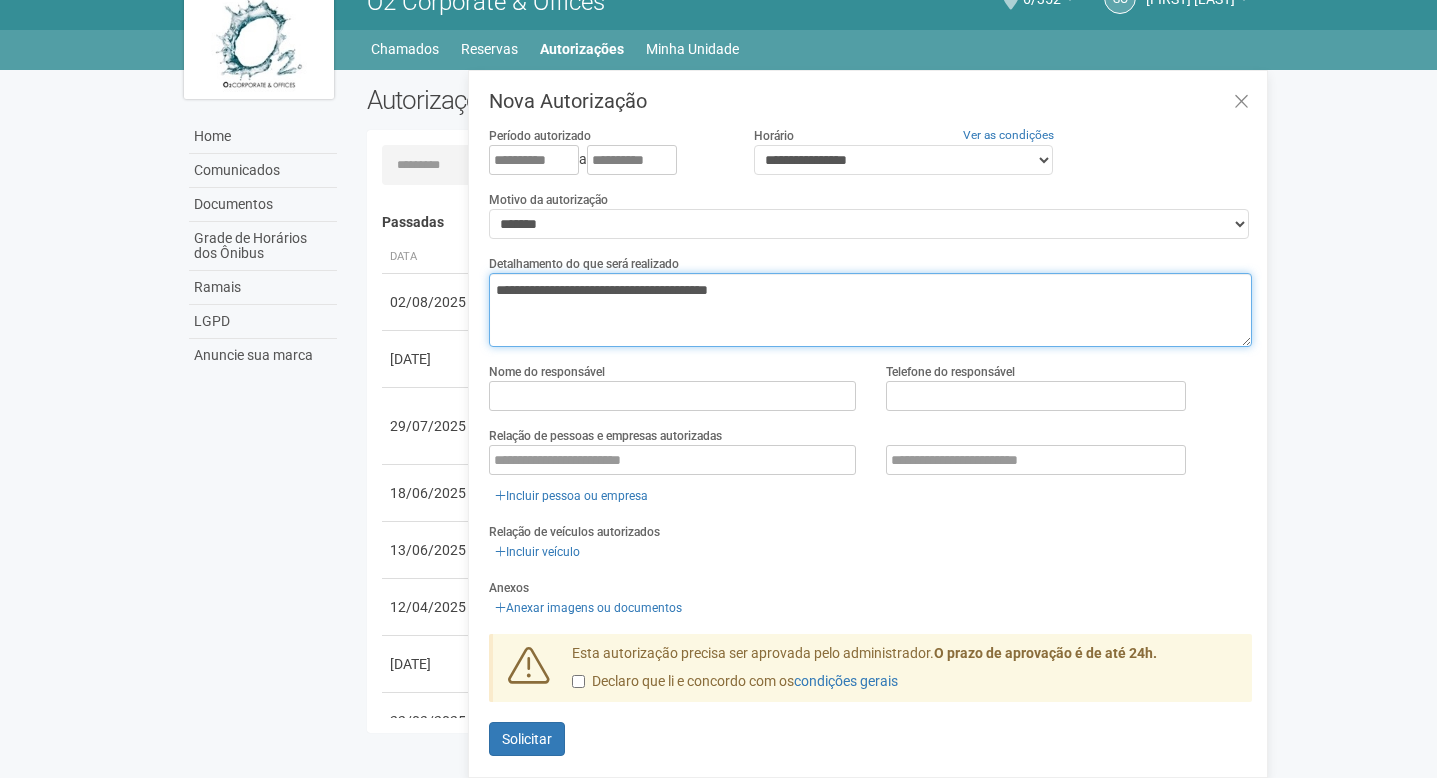 click on "**********" at bounding box center (870, 310) 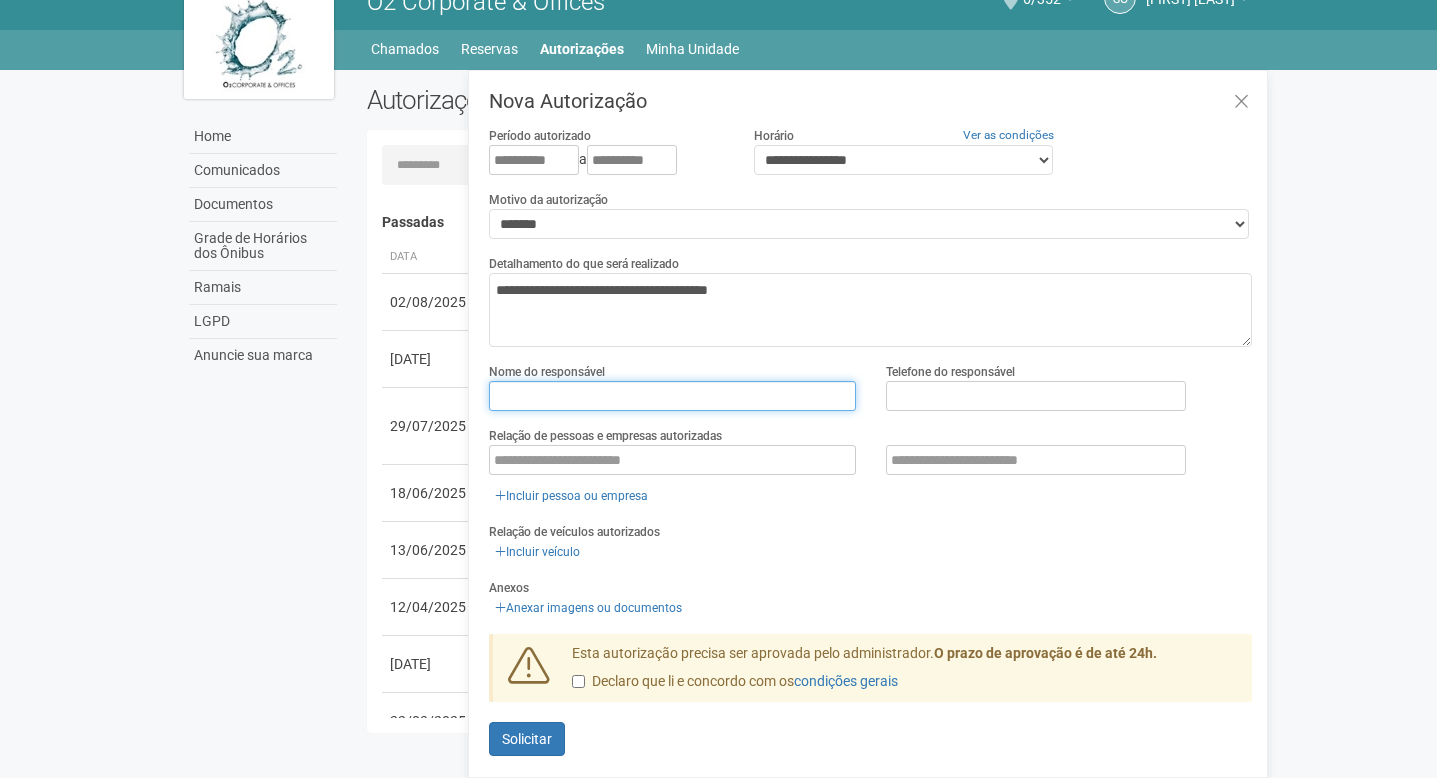 click at bounding box center (672, 396) 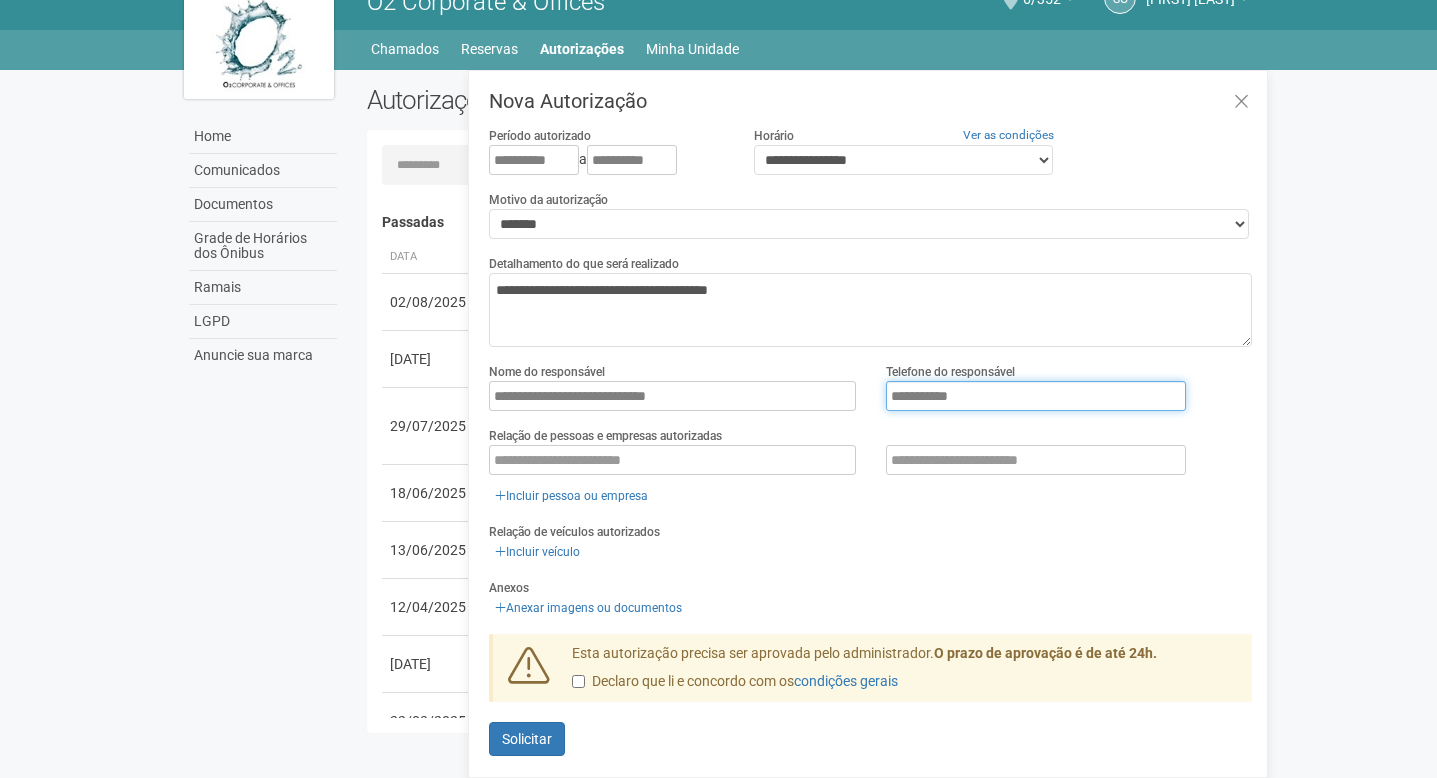 click on "**********" at bounding box center [1036, 396] 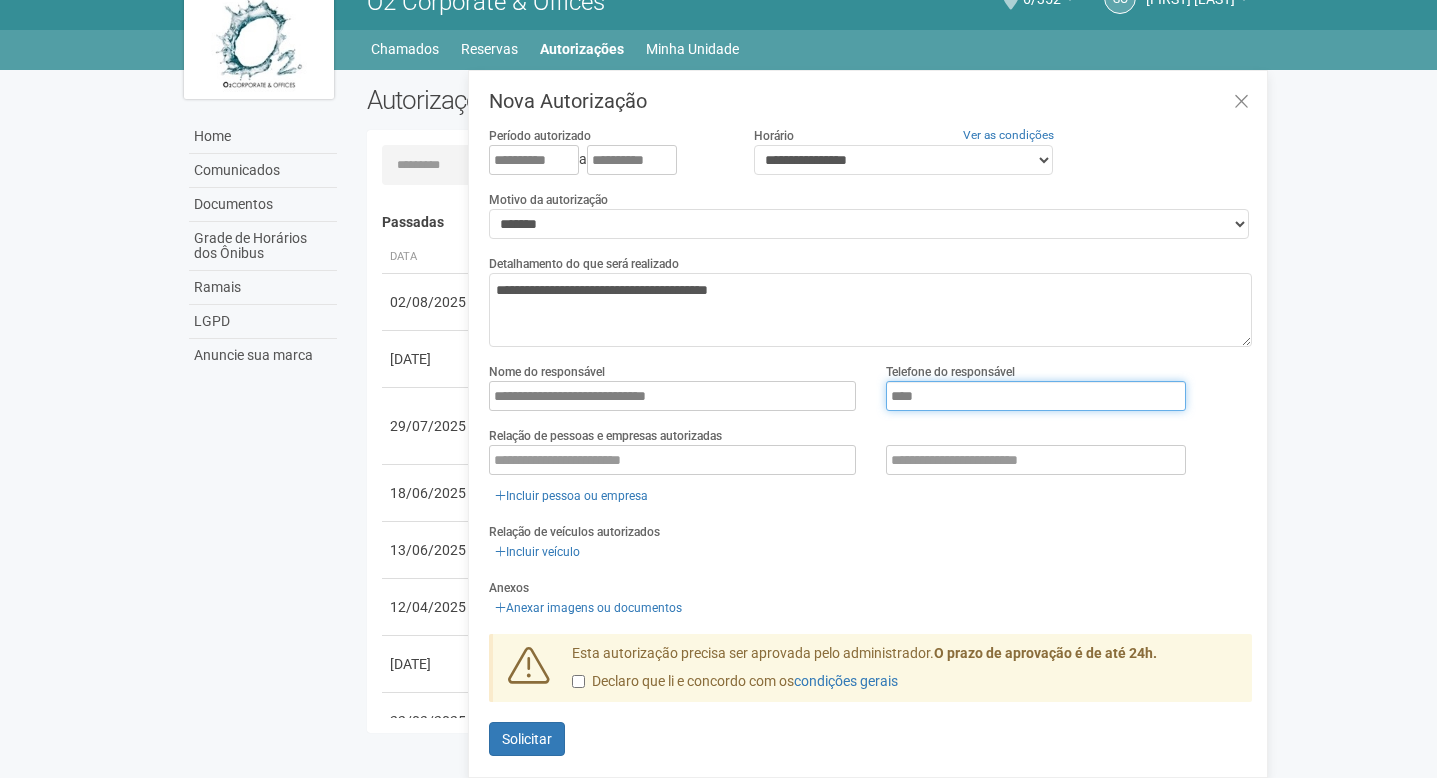 type on "**********" 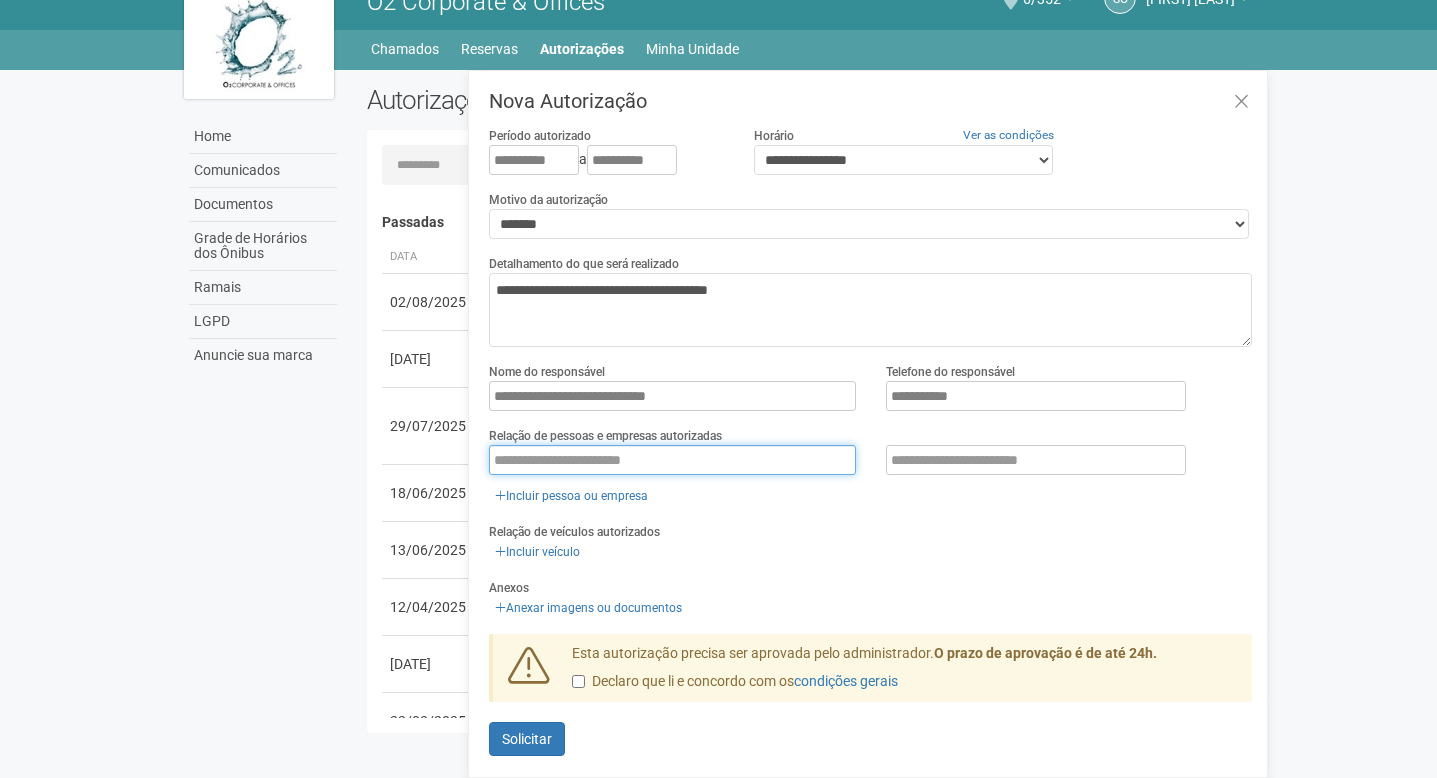 click at bounding box center [672, 460] 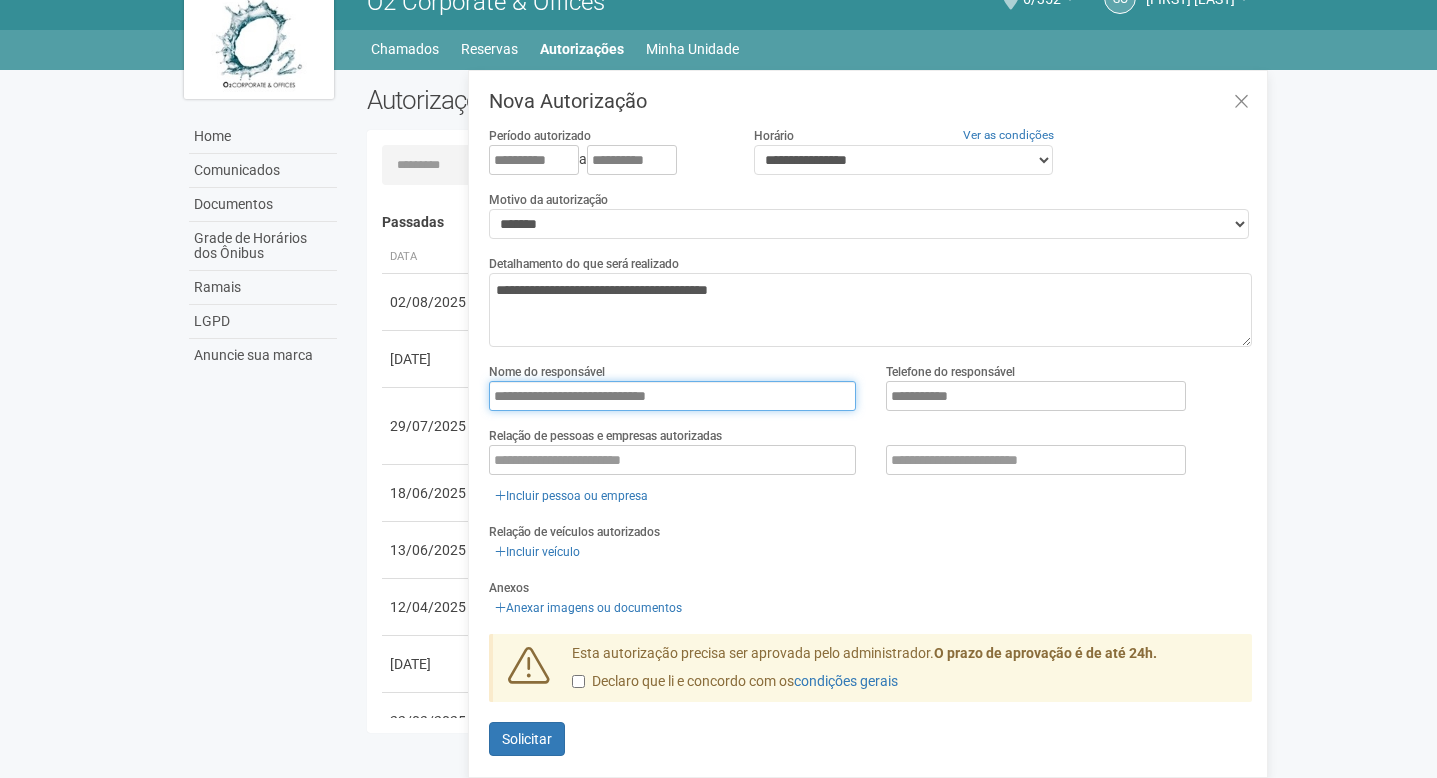 click on "**********" at bounding box center (672, 396) 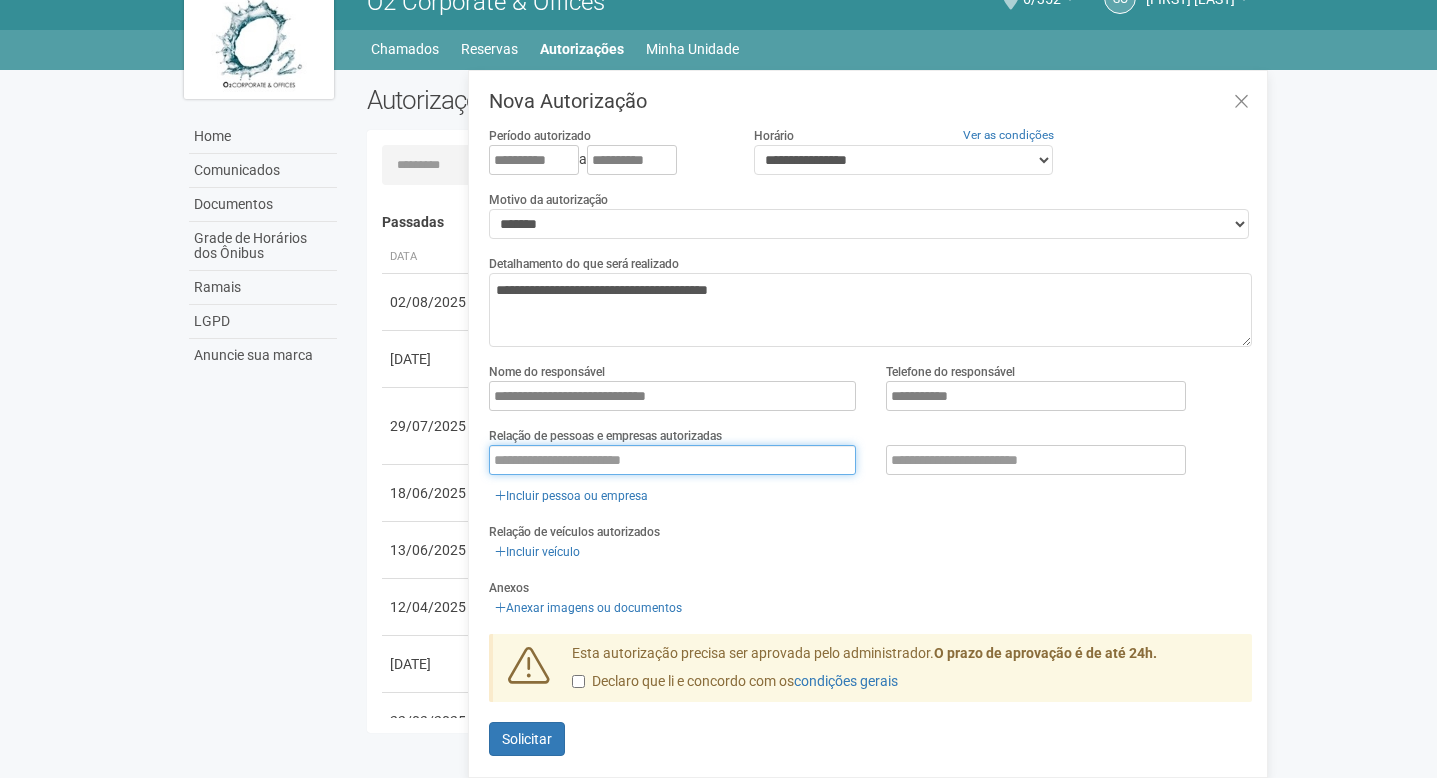 click at bounding box center [672, 460] 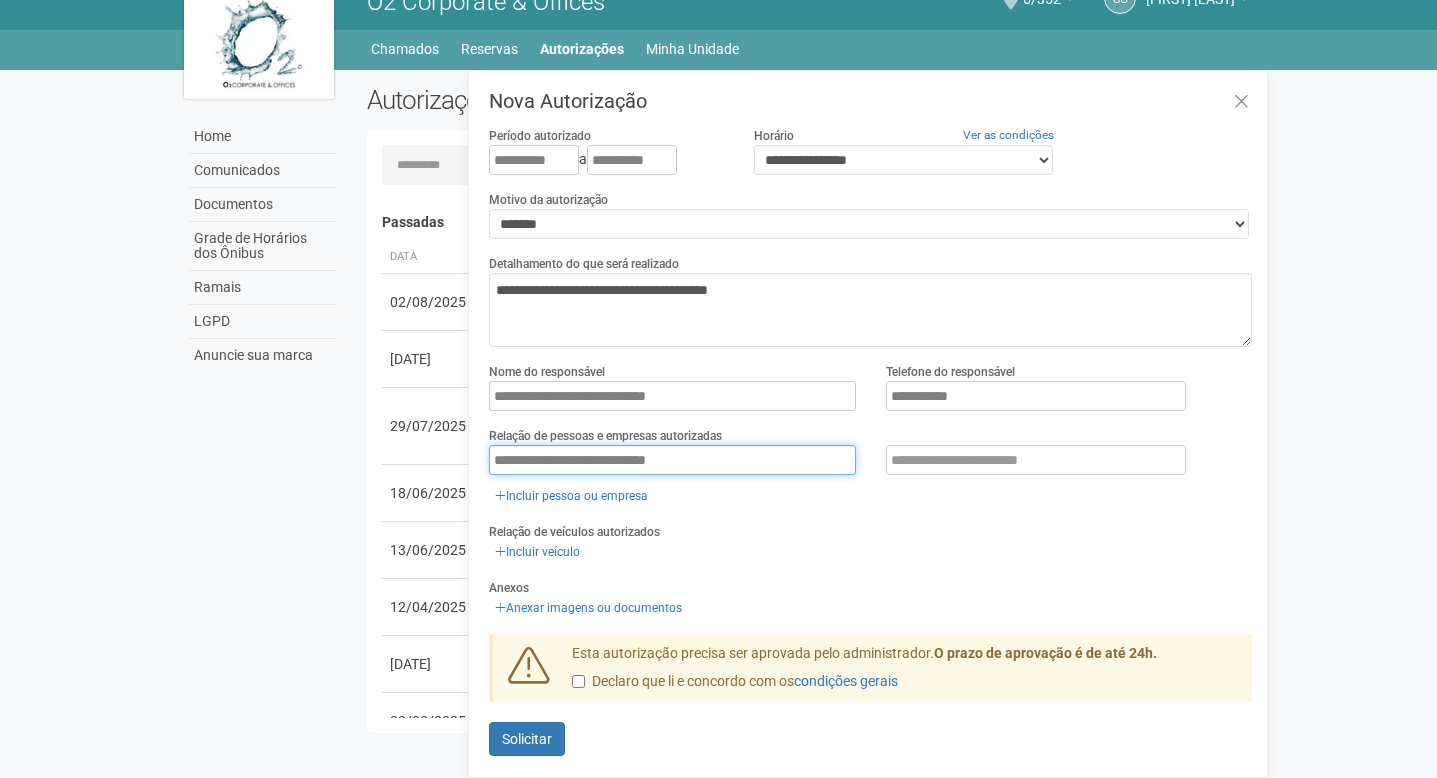 type on "**********" 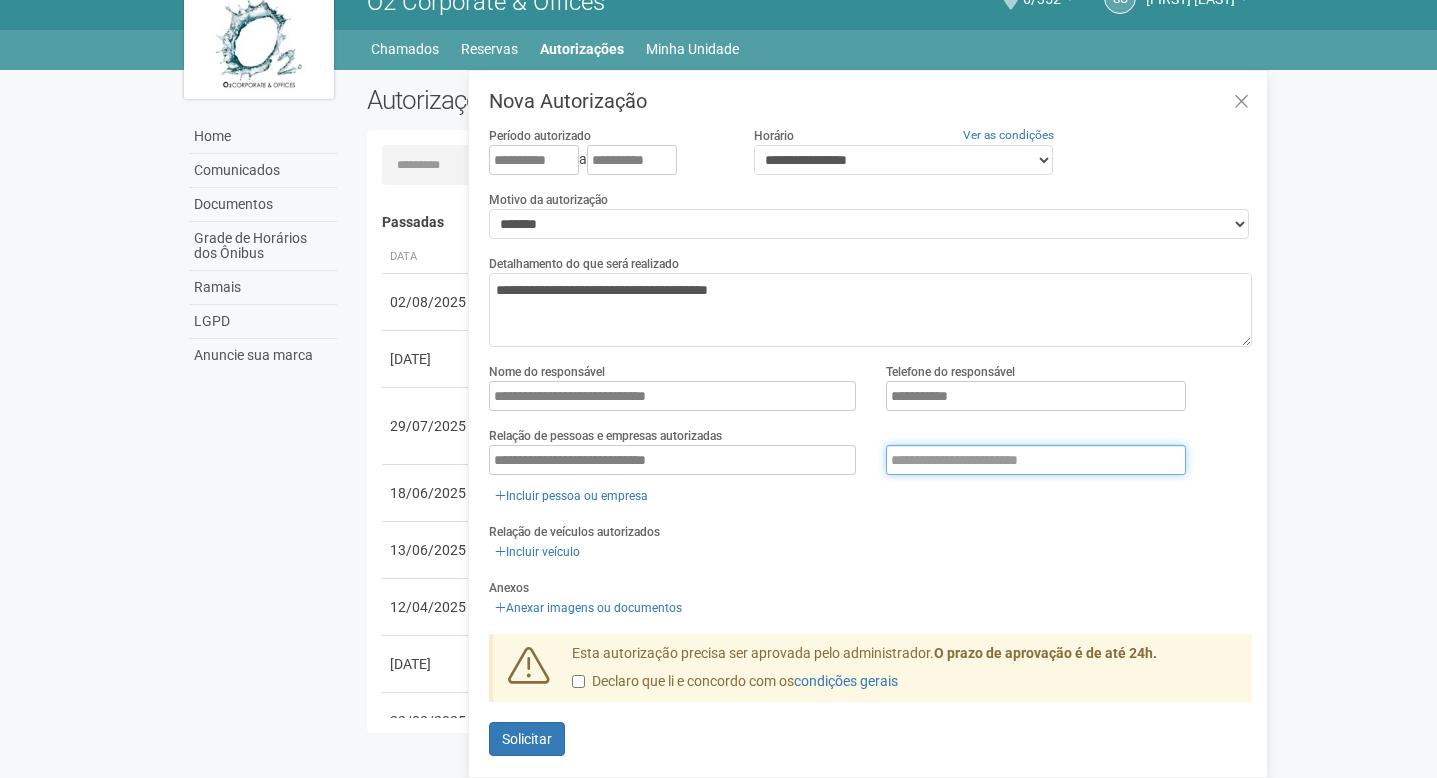 click at bounding box center [1036, 460] 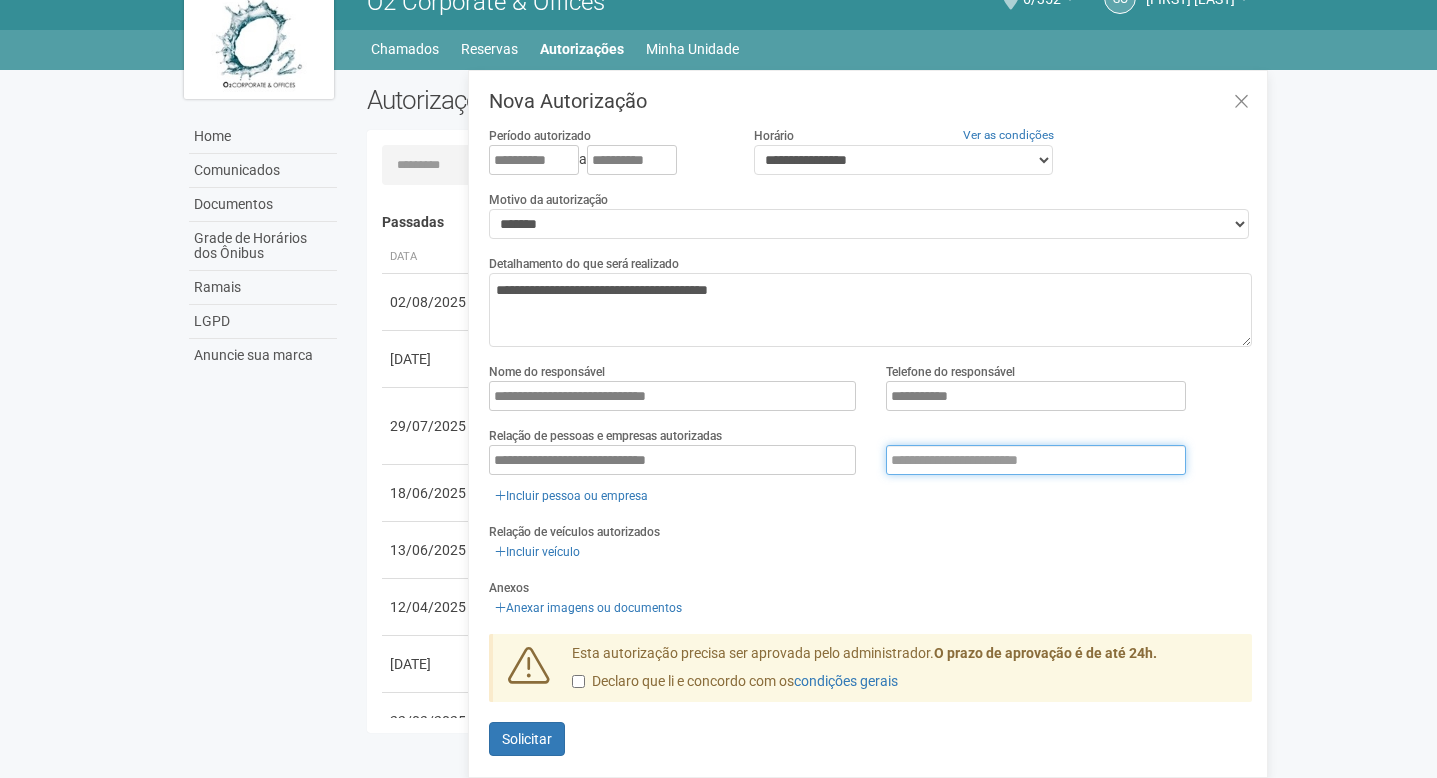 scroll, scrollTop: 8, scrollLeft: 0, axis: vertical 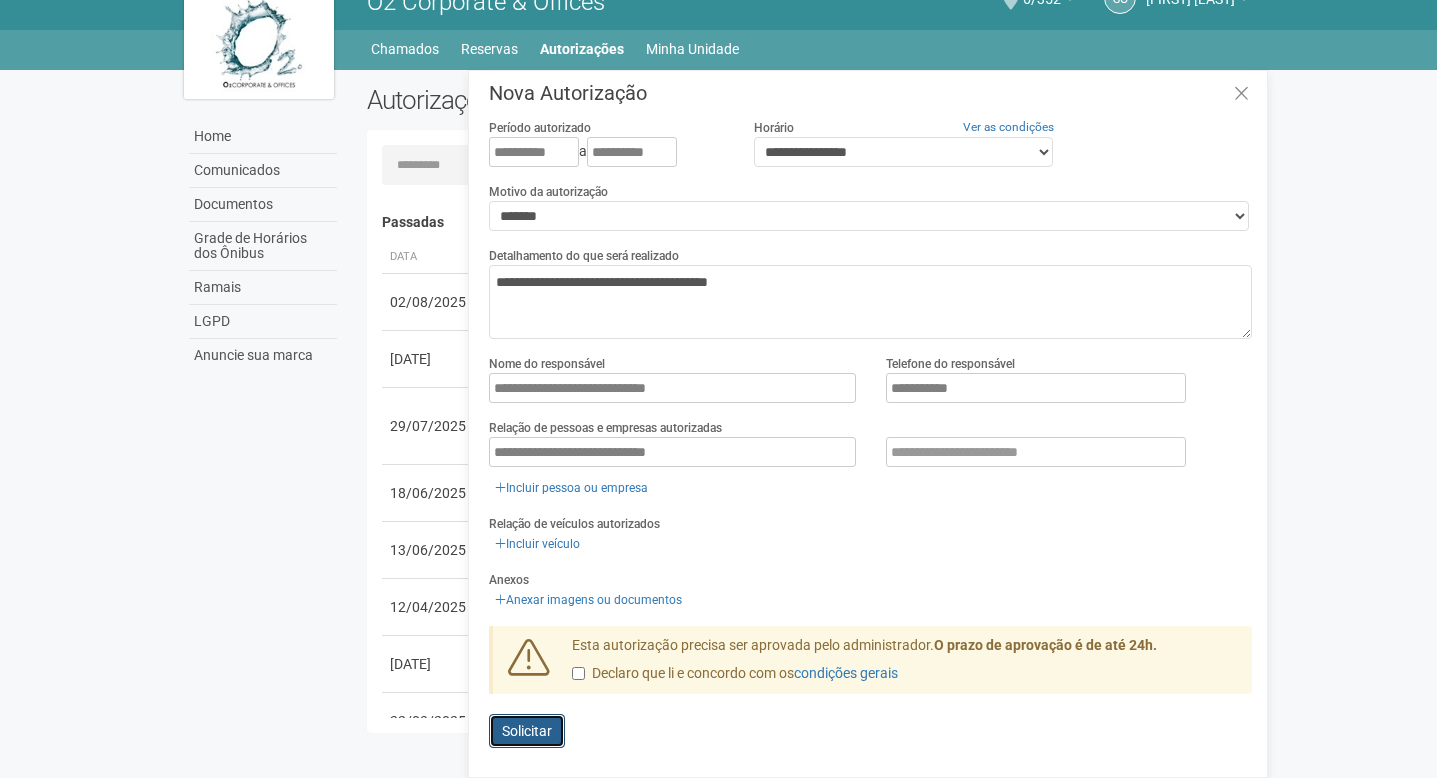 click on "Solicitar" at bounding box center (527, 731) 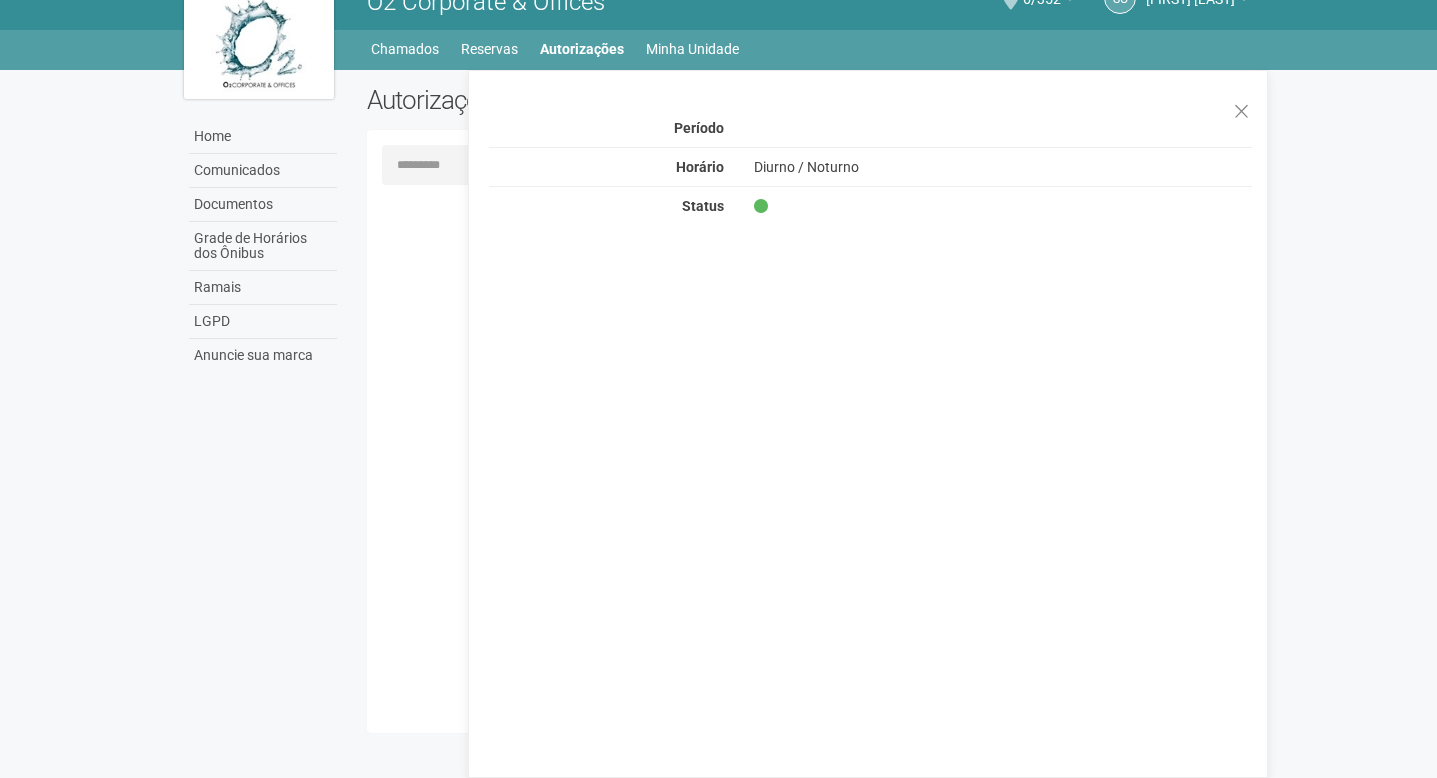 scroll, scrollTop: 0, scrollLeft: 0, axis: both 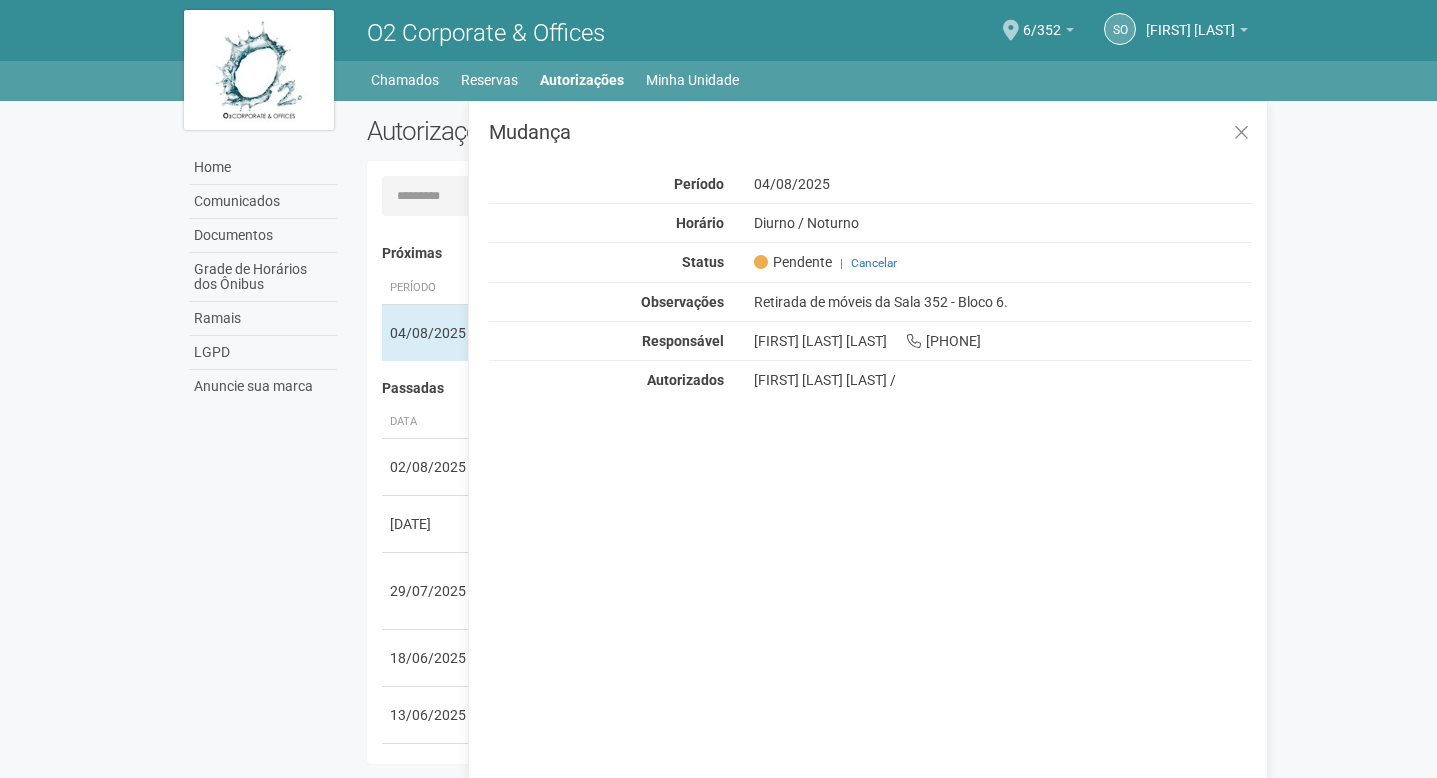 click on "Home
Comunicados
Documentos
Grade de Horários dos Ônibus
Ramais
LGPD
Anuncie sua marca
Autorizações
Nova autorização
Carregando...
Nenhuma autorização foi solicitada
Próximas
Período Descrição Status |" at bounding box center (719, 437) 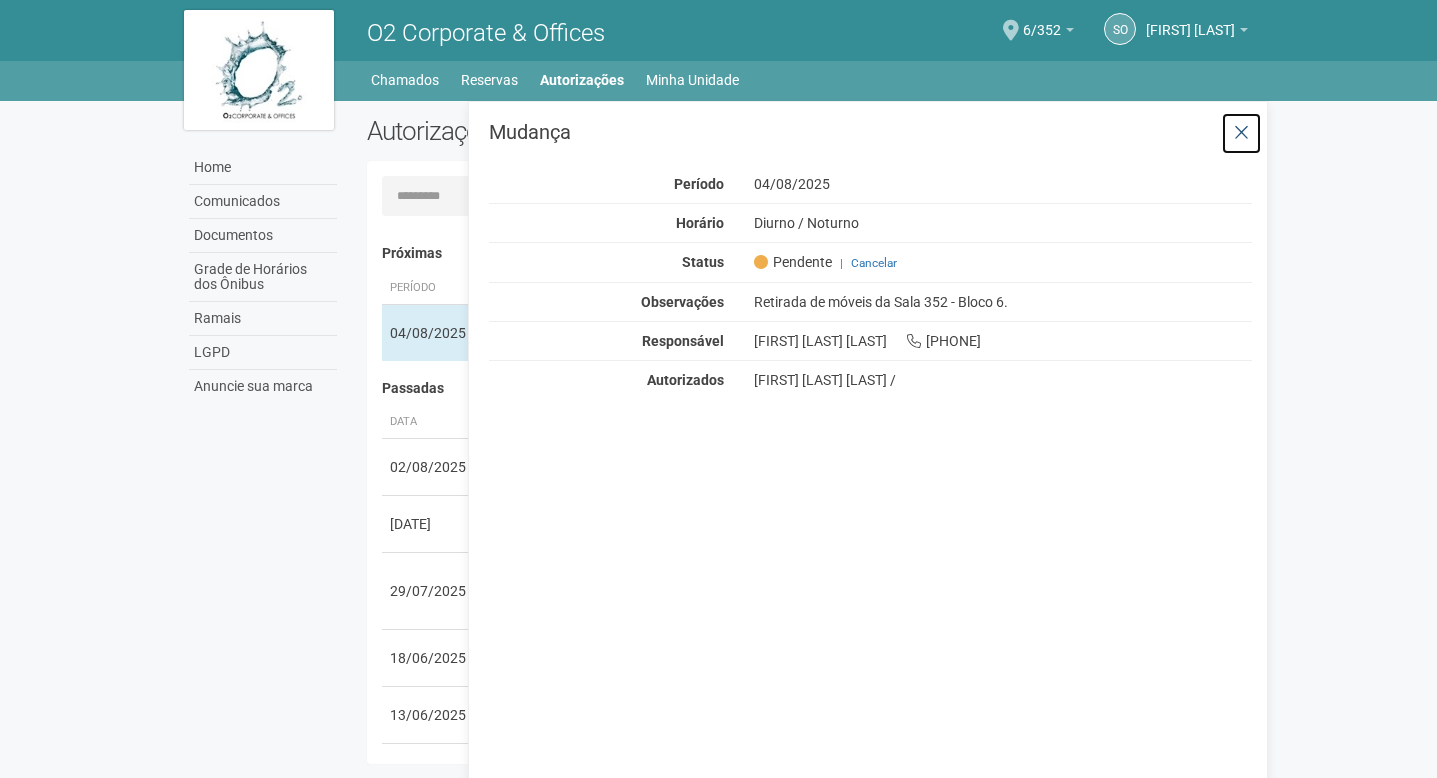 click at bounding box center (1241, 133) 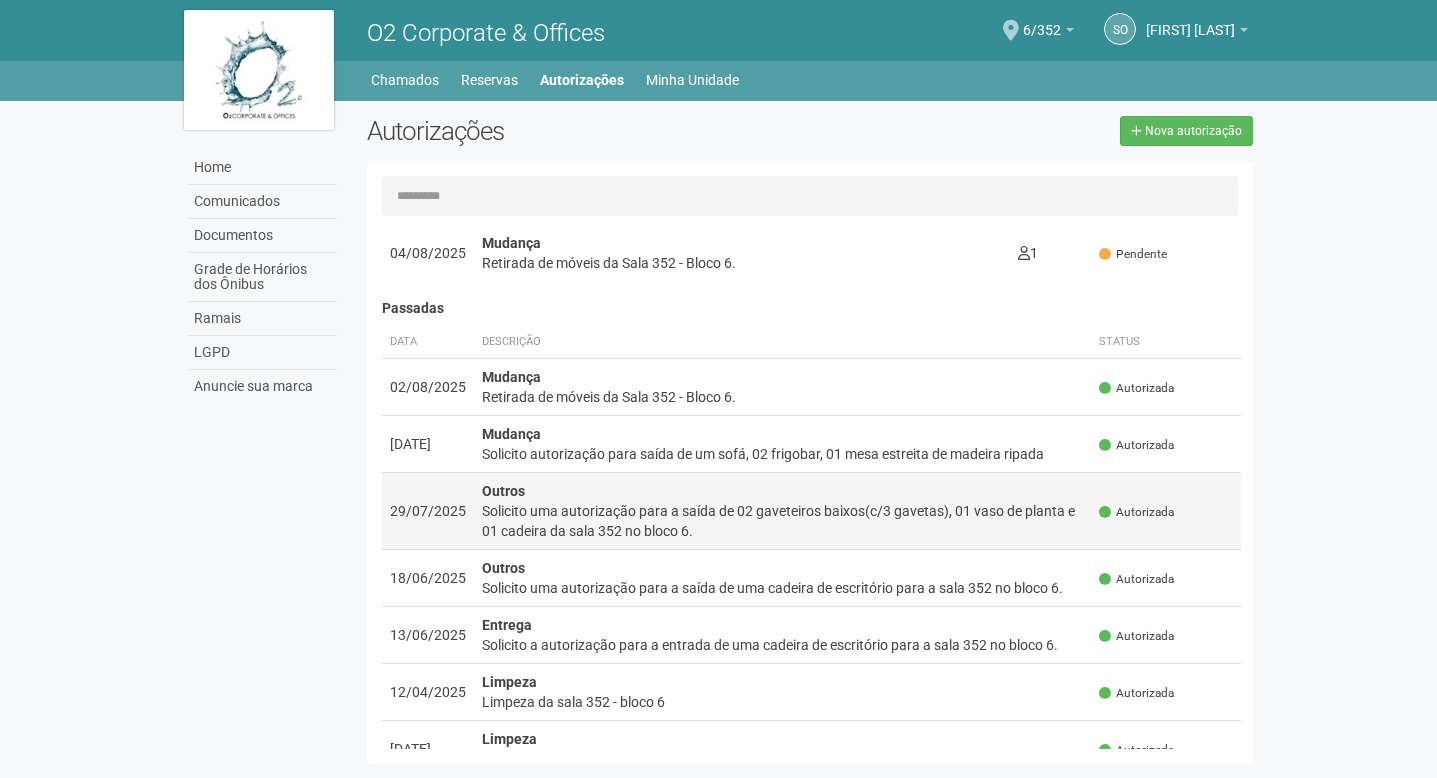 scroll, scrollTop: 82, scrollLeft: 0, axis: vertical 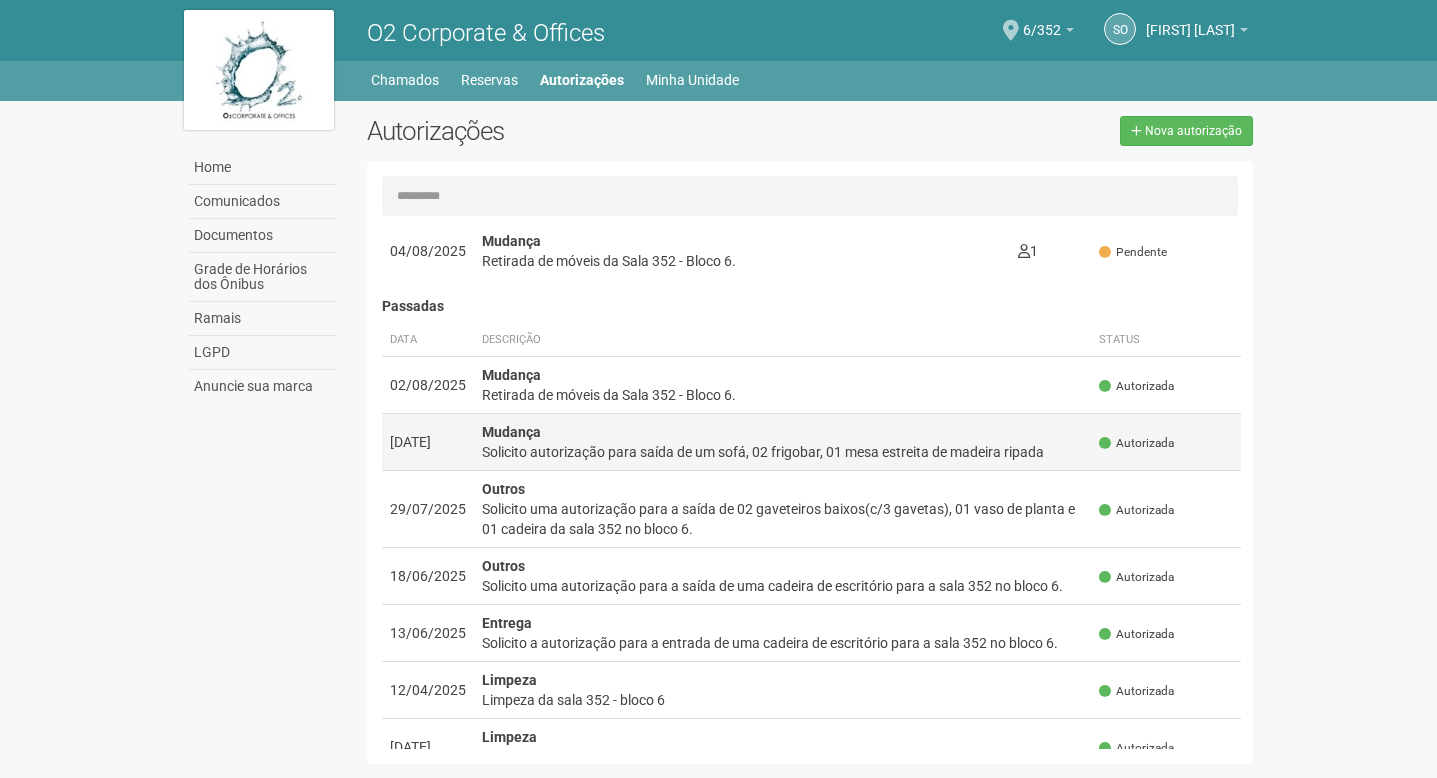 click on "Mudança
Solicito autorização para saída de um sofá, 02 frigobar, 01 mesa estreita de madeira ripada" at bounding box center [783, 442] 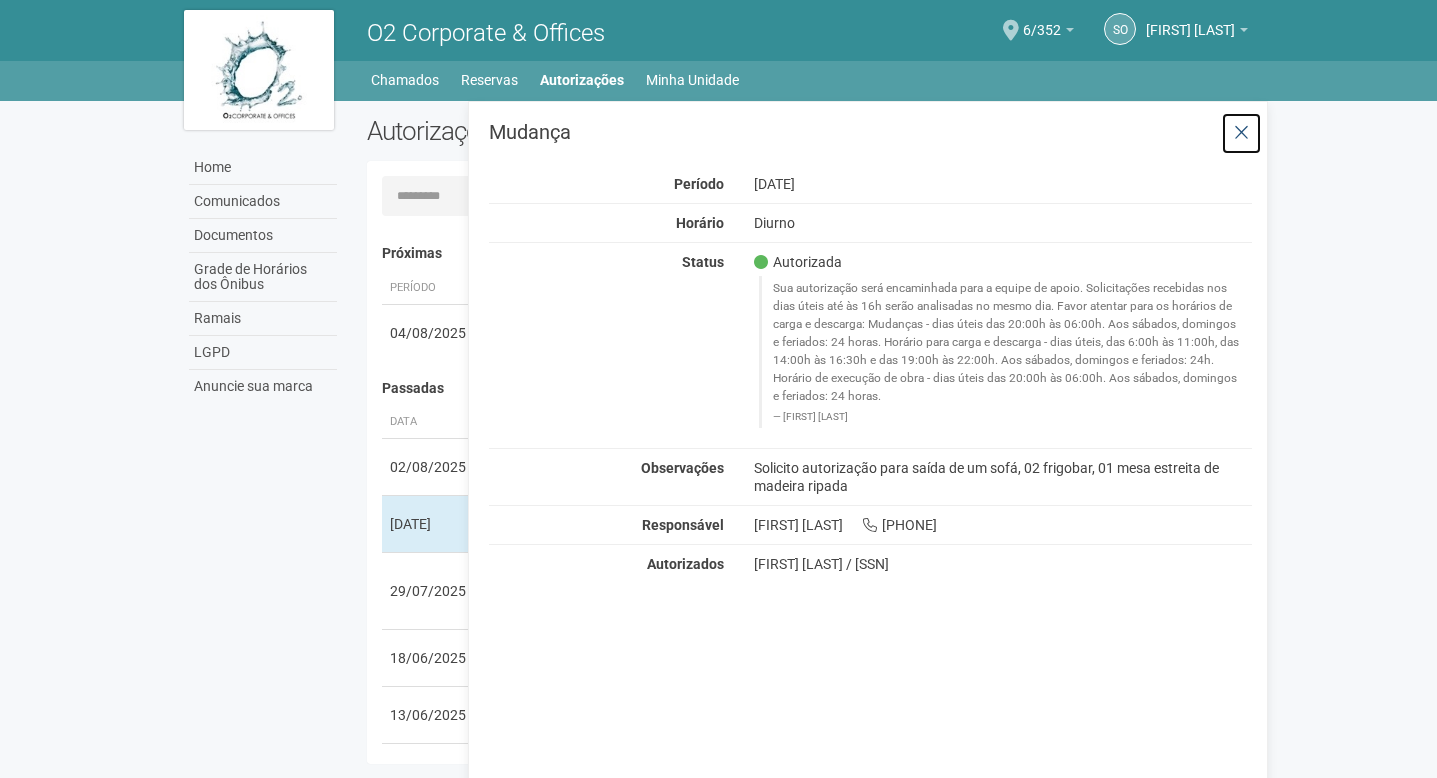 click at bounding box center (1241, 133) 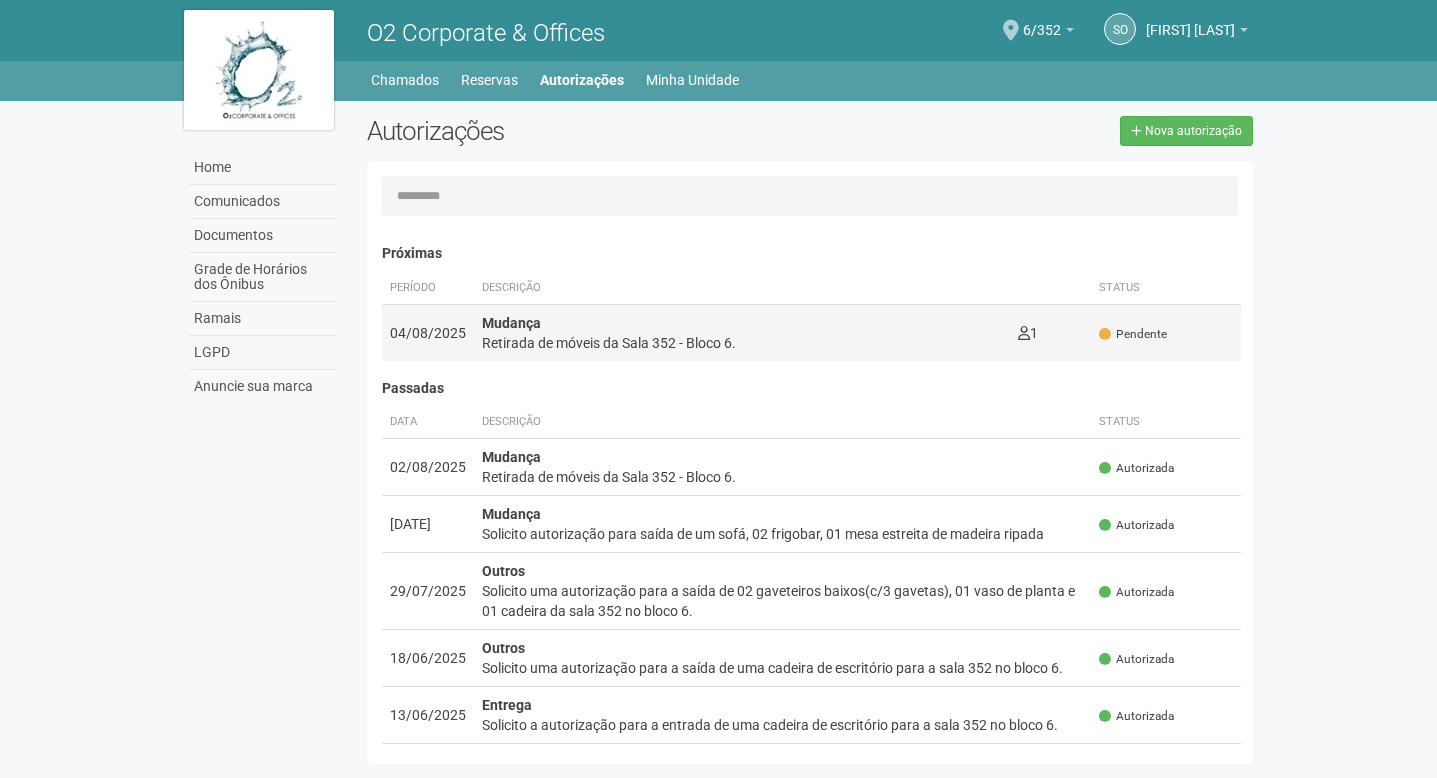 click at bounding box center [1024, 333] 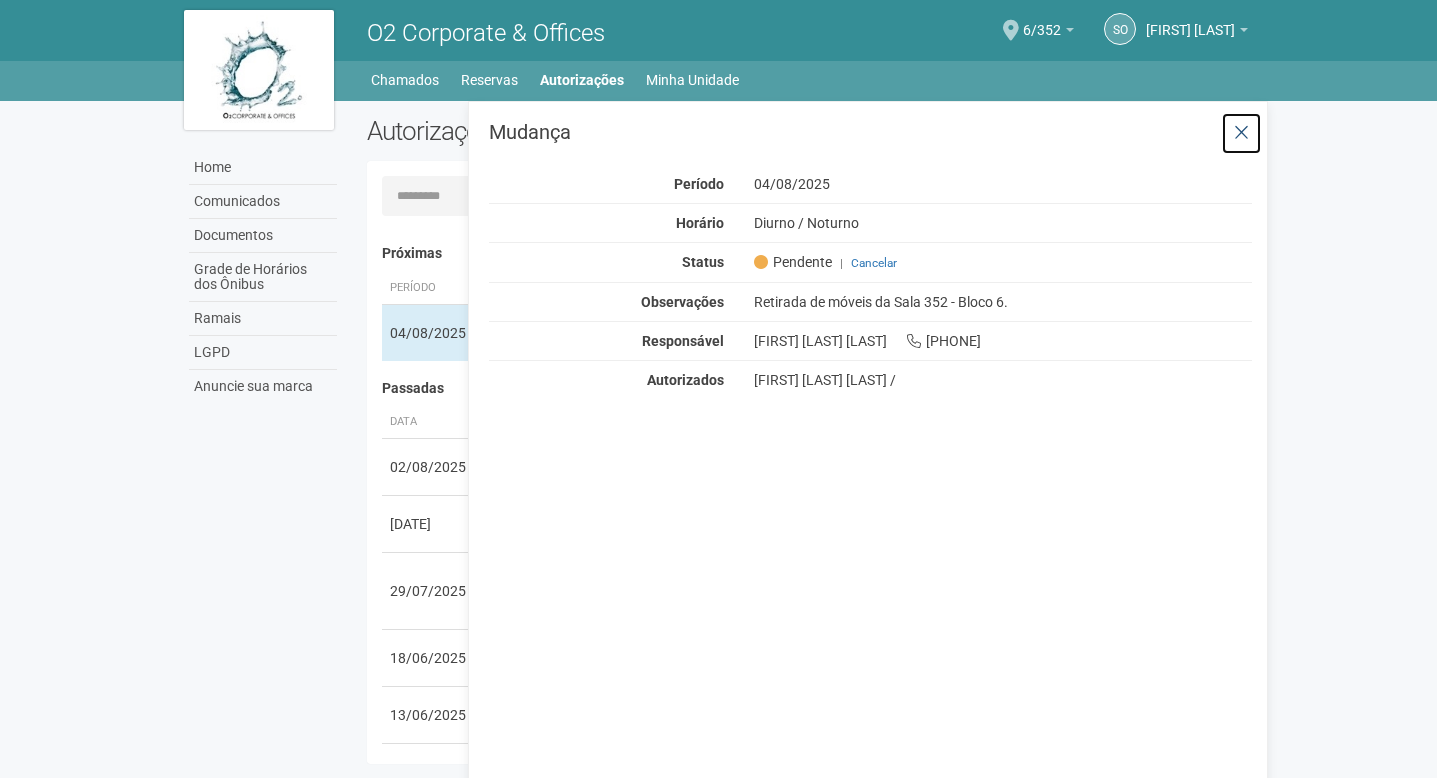 click at bounding box center (1241, 133) 